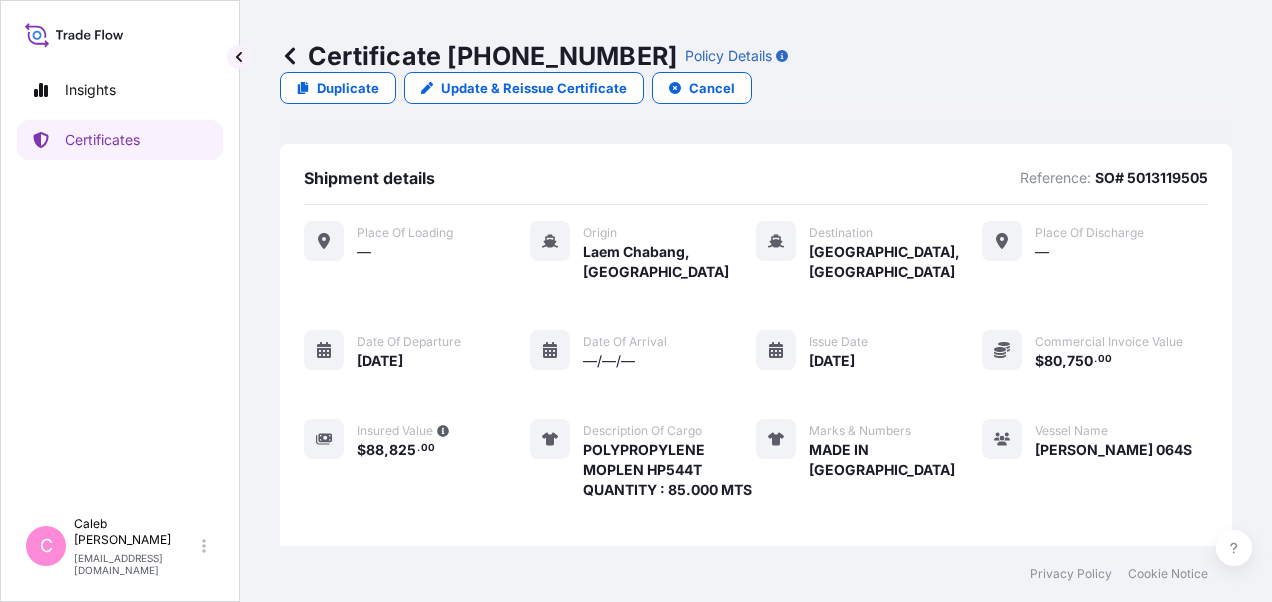 scroll, scrollTop: 0, scrollLeft: 0, axis: both 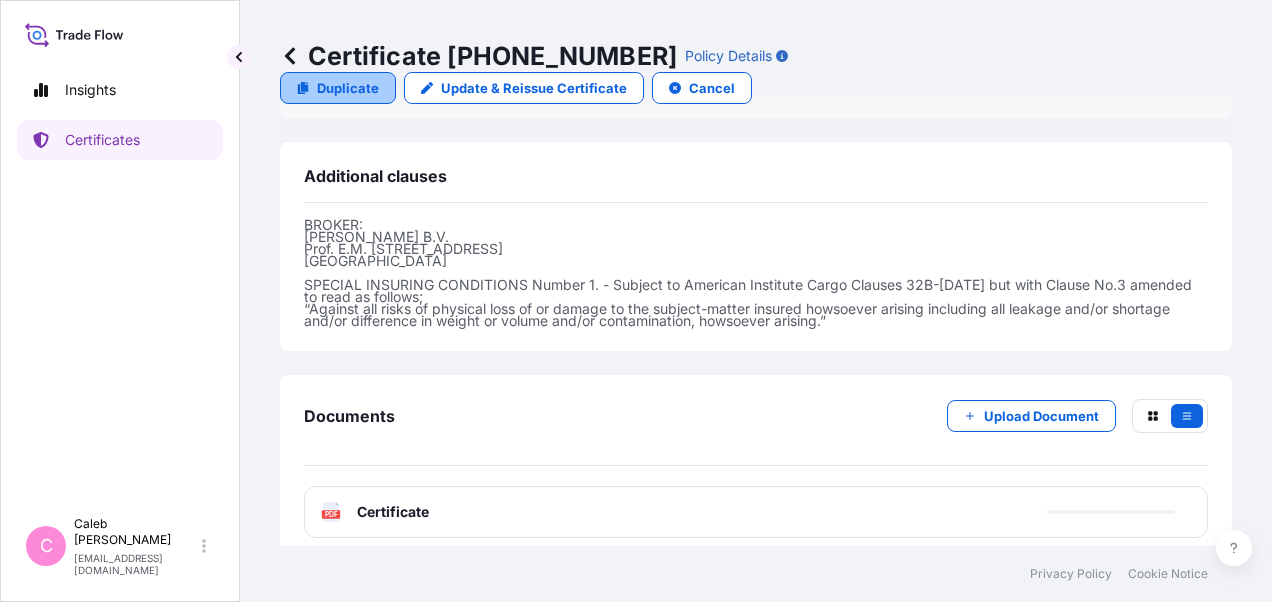 click on "Duplicate" at bounding box center (348, 88) 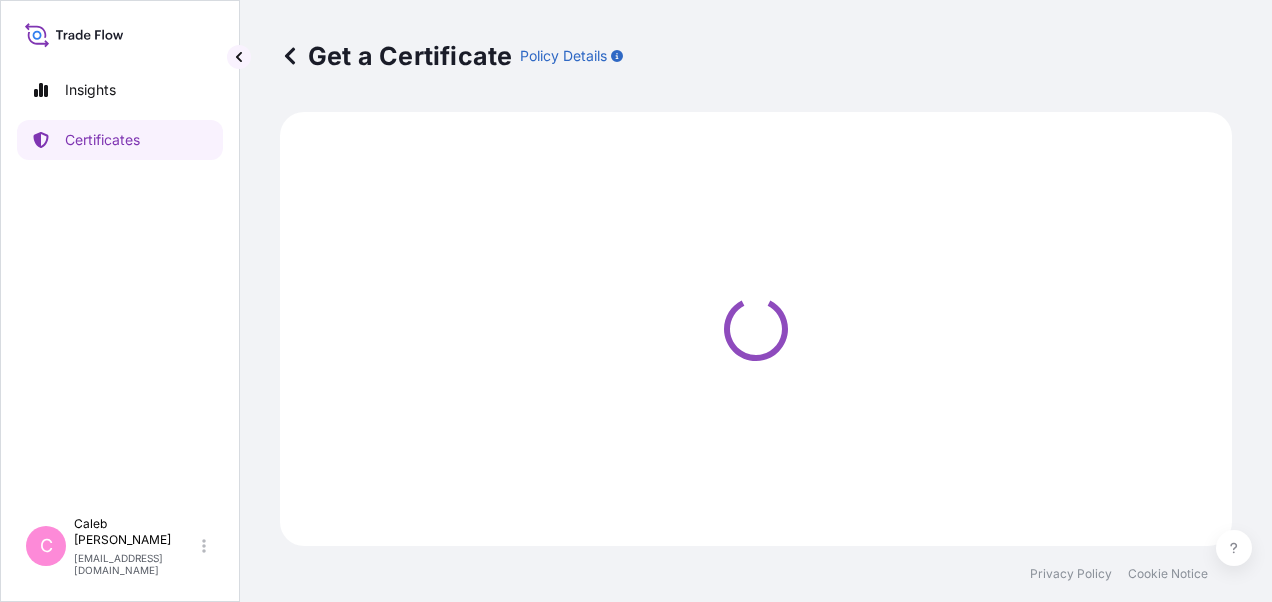 select on "Sea" 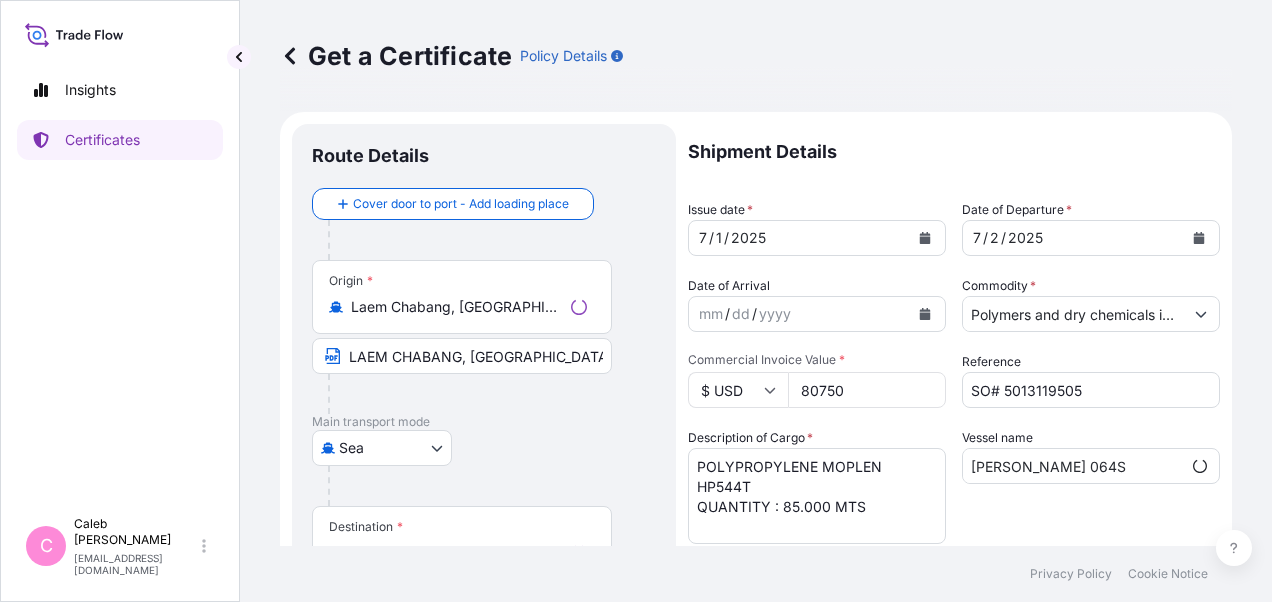 select on "32034" 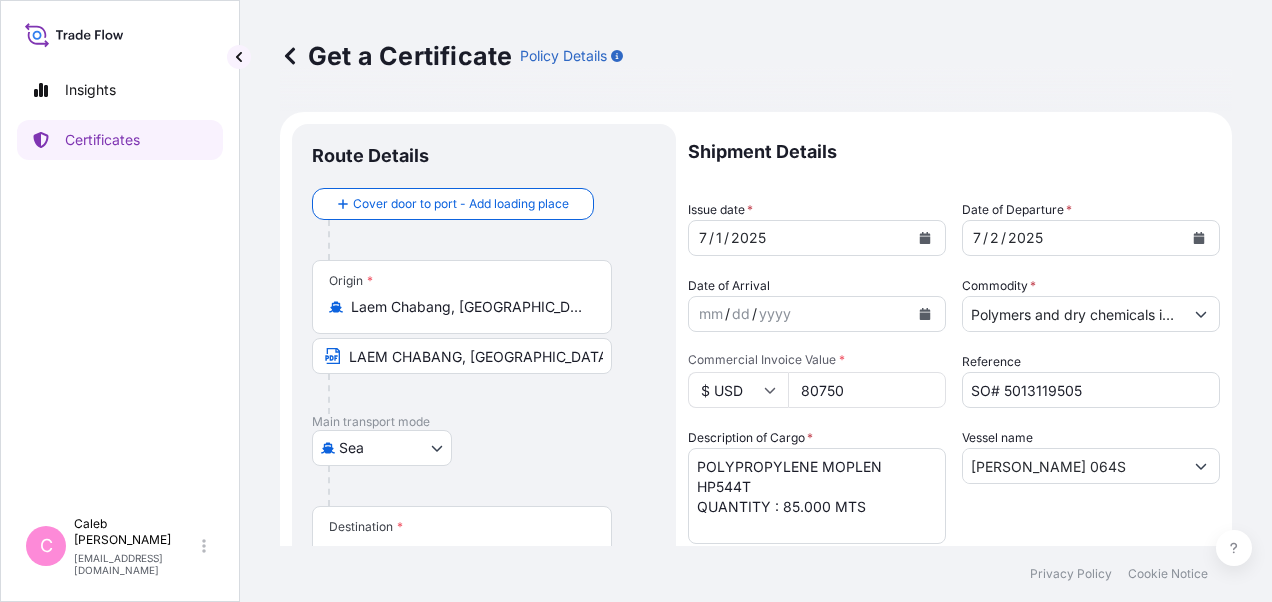 click 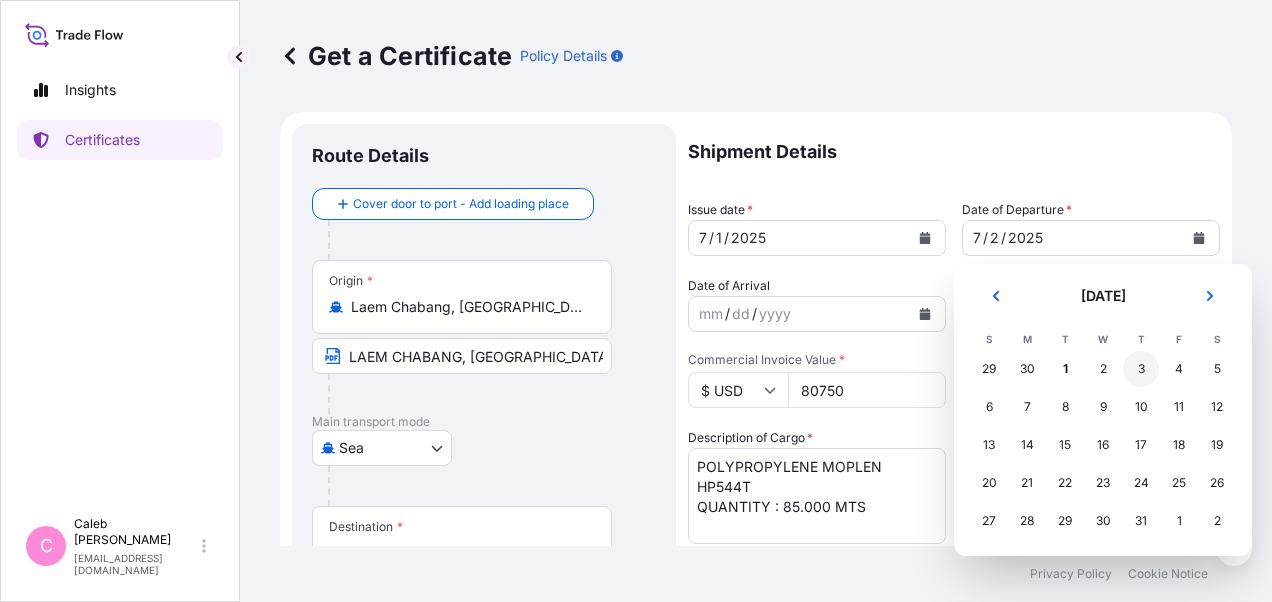 click on "3" at bounding box center [1141, 369] 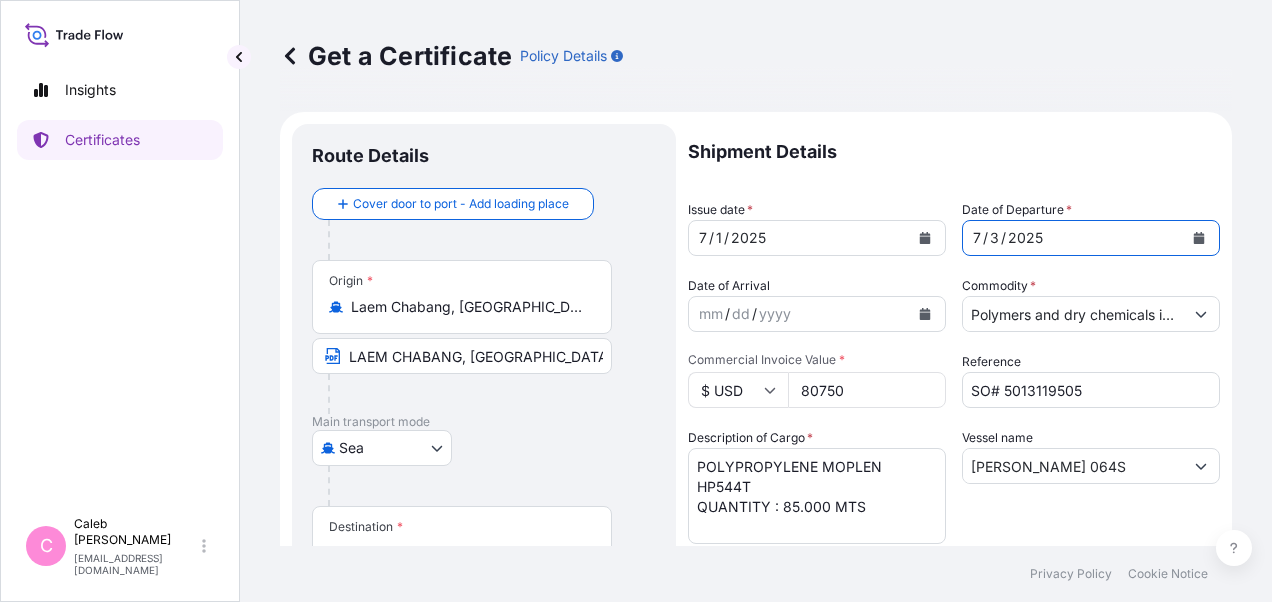 click 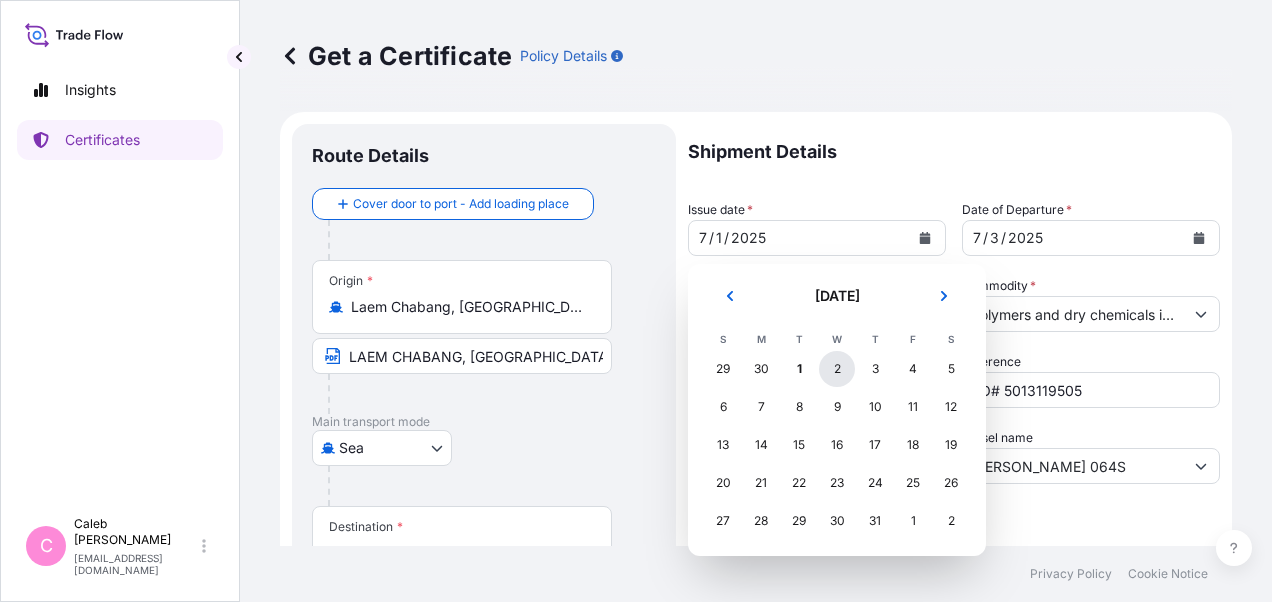 click on "2" at bounding box center (837, 369) 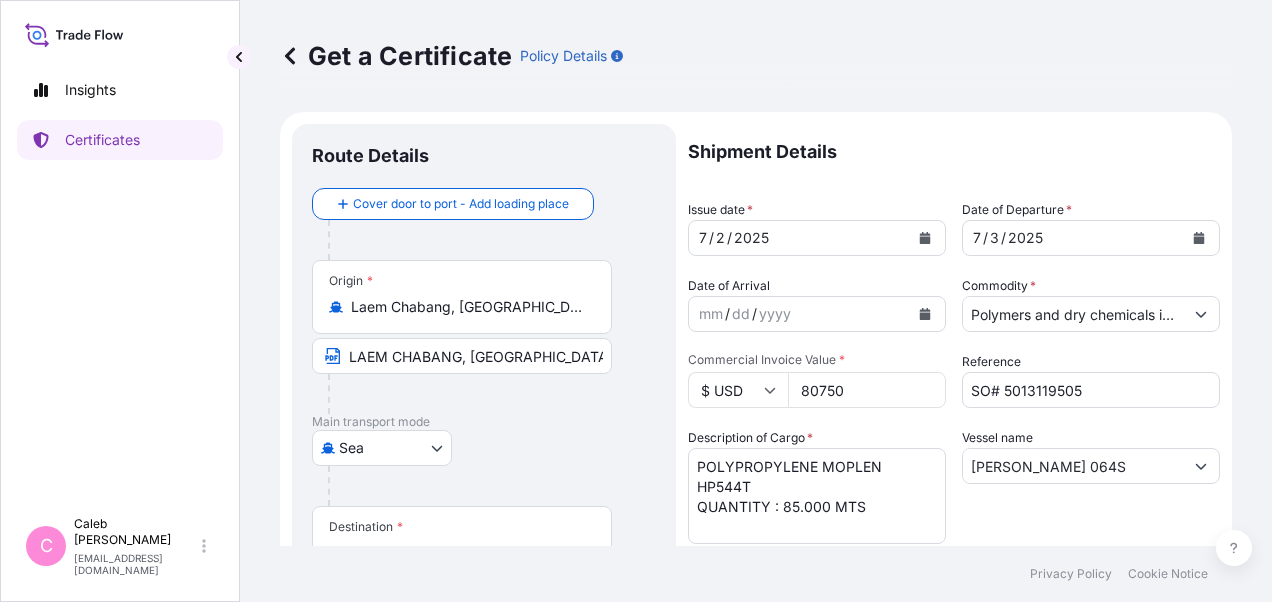 drag, startPoint x: 844, startPoint y: 393, endPoint x: 782, endPoint y: 382, distance: 62.968246 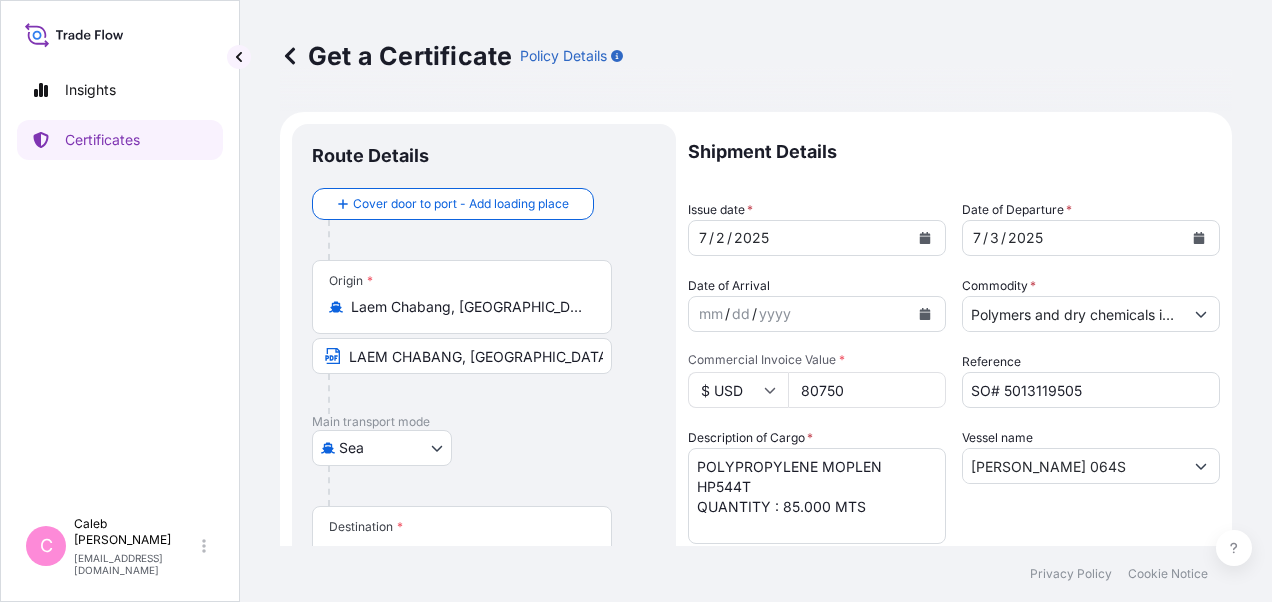 click on "$ USD 80750" at bounding box center [817, 390] 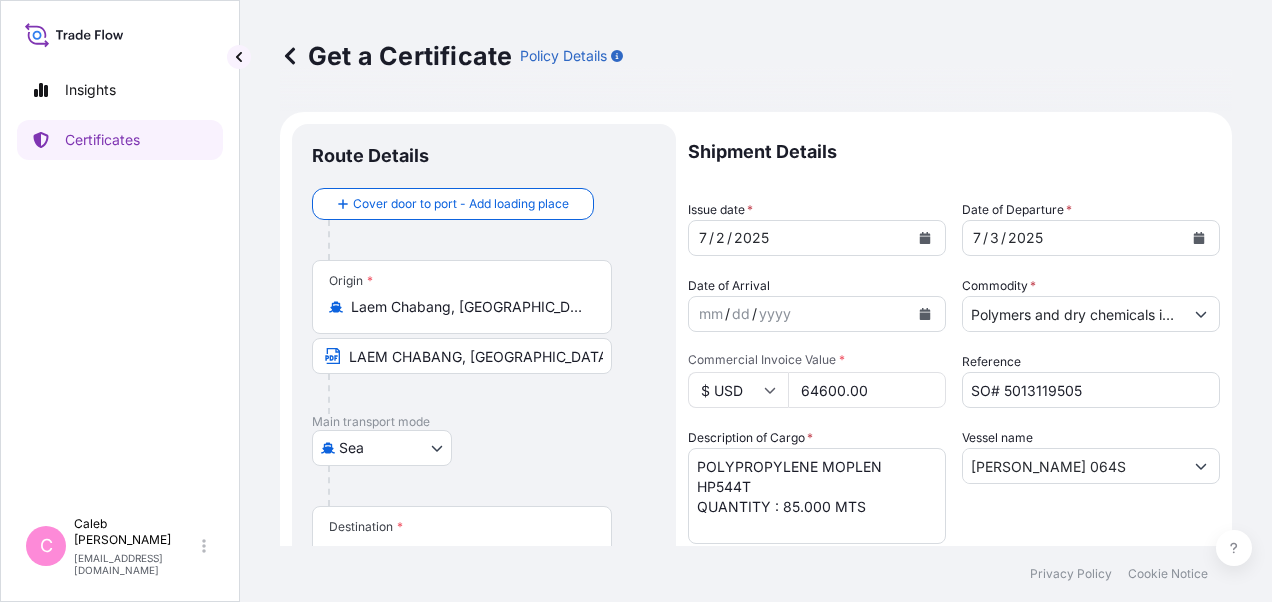 type on "64600.00" 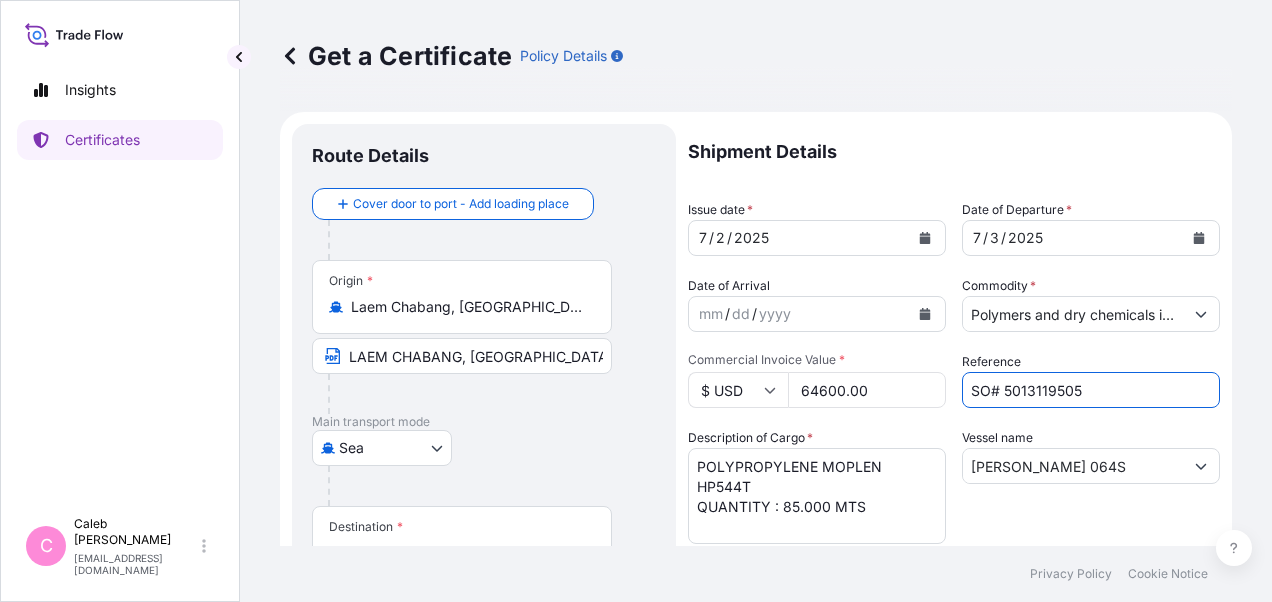 drag, startPoint x: 1074, startPoint y: 392, endPoint x: 998, endPoint y: 387, distance: 76.1643 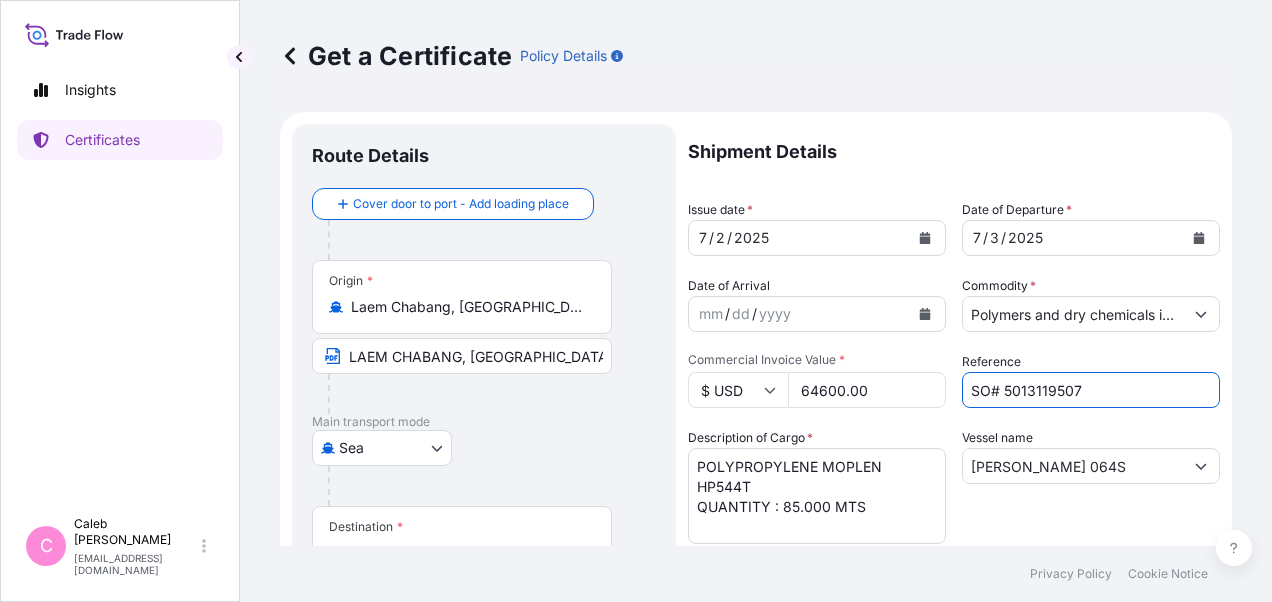 type on "SO# 5013119507" 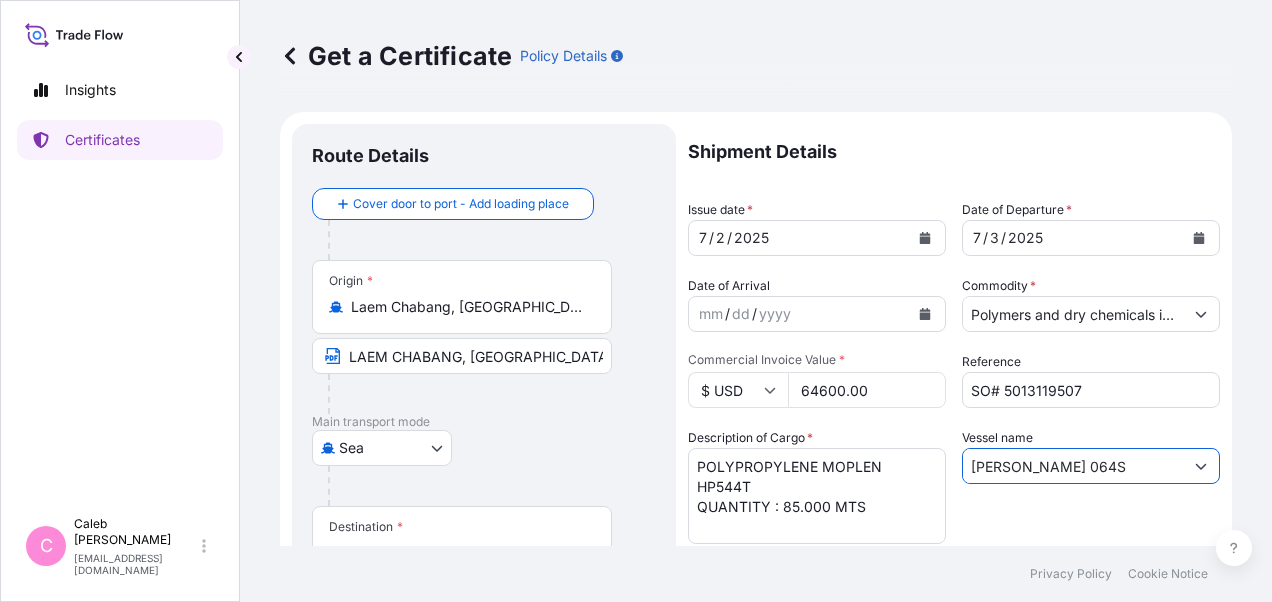 drag, startPoint x: 1052, startPoint y: 466, endPoint x: 962, endPoint y: 465, distance: 90.005554 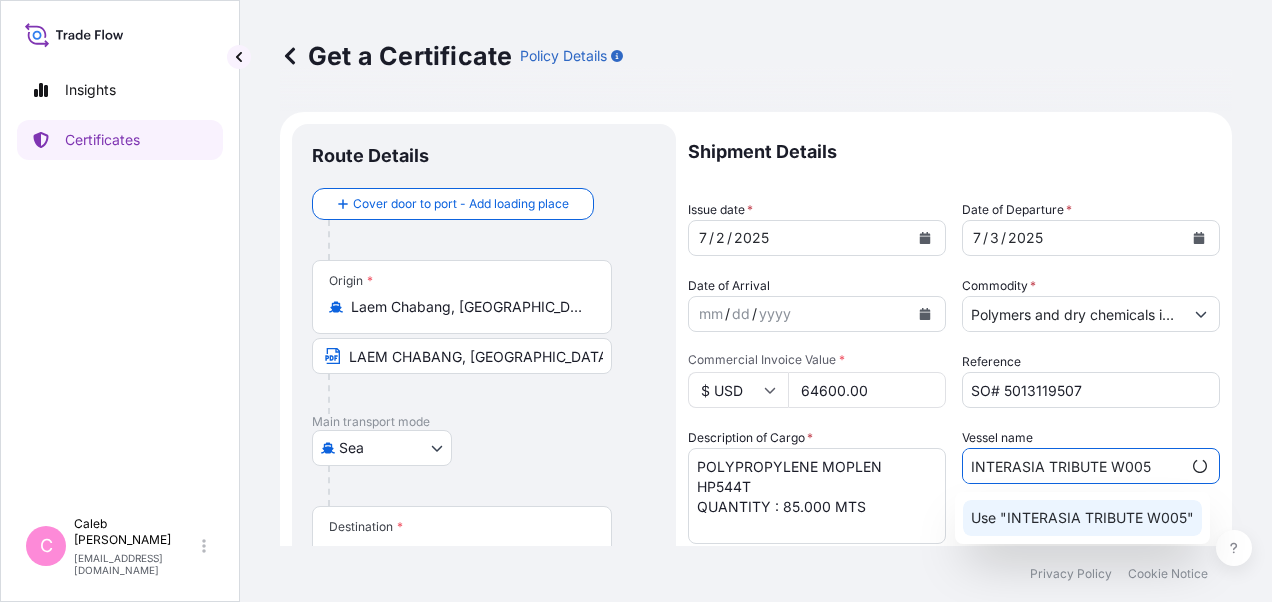 click on "Use "INTERASIA TRIBUTE W005"" 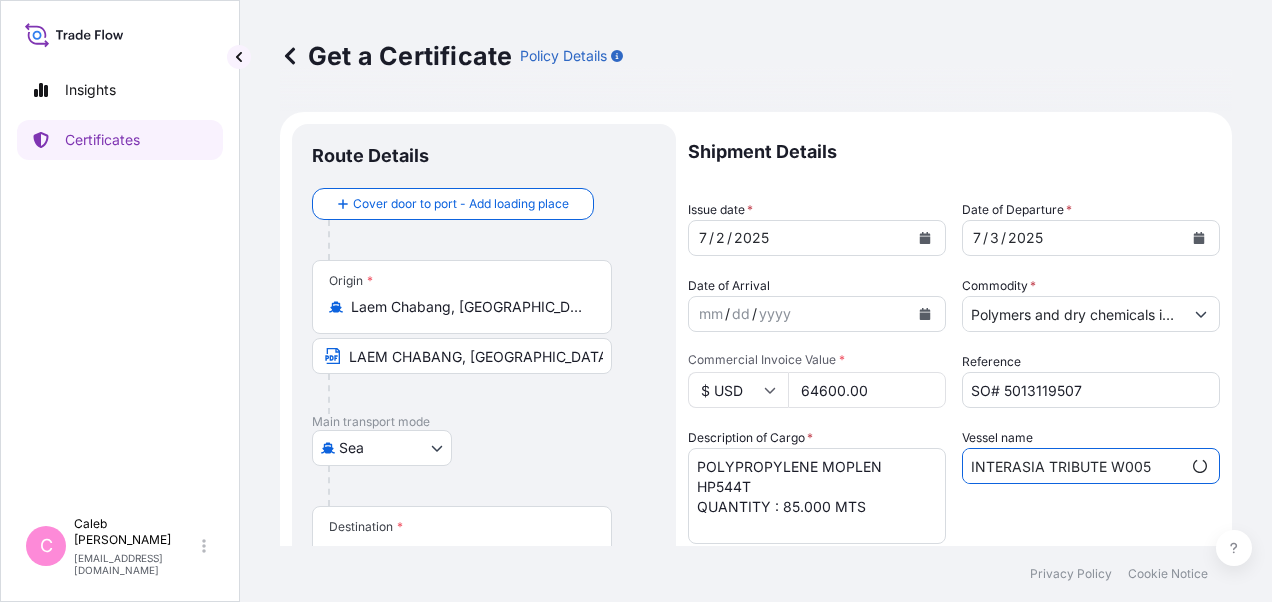 scroll, scrollTop: 100, scrollLeft: 0, axis: vertical 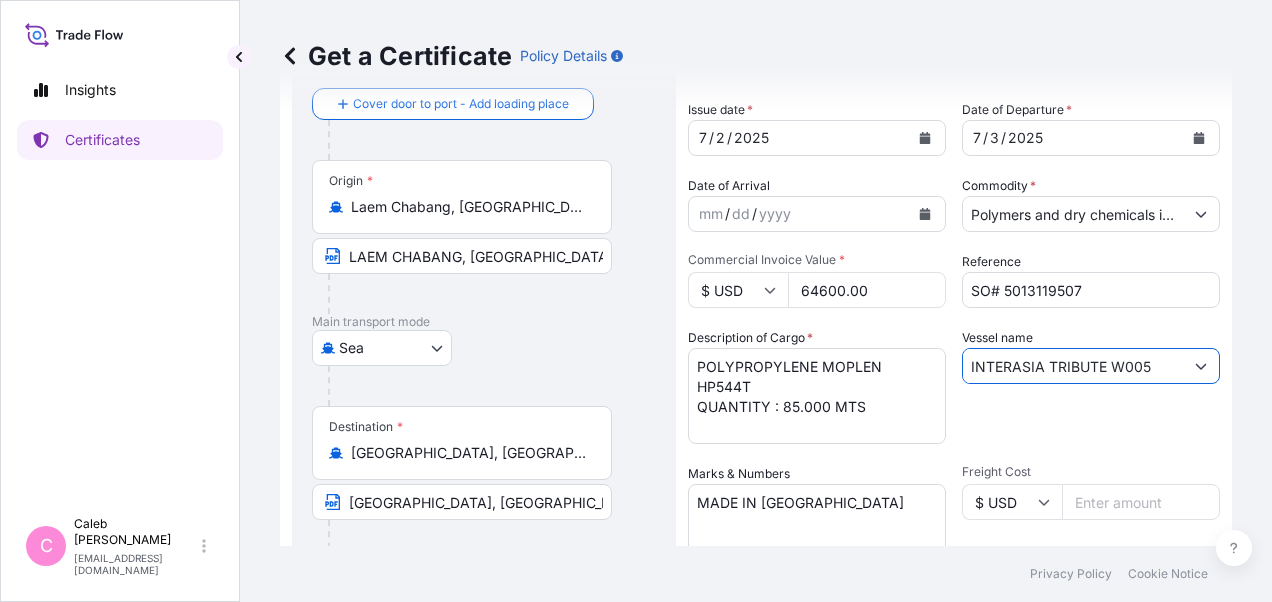 type on "INTERASIA TRIBUTE W005" 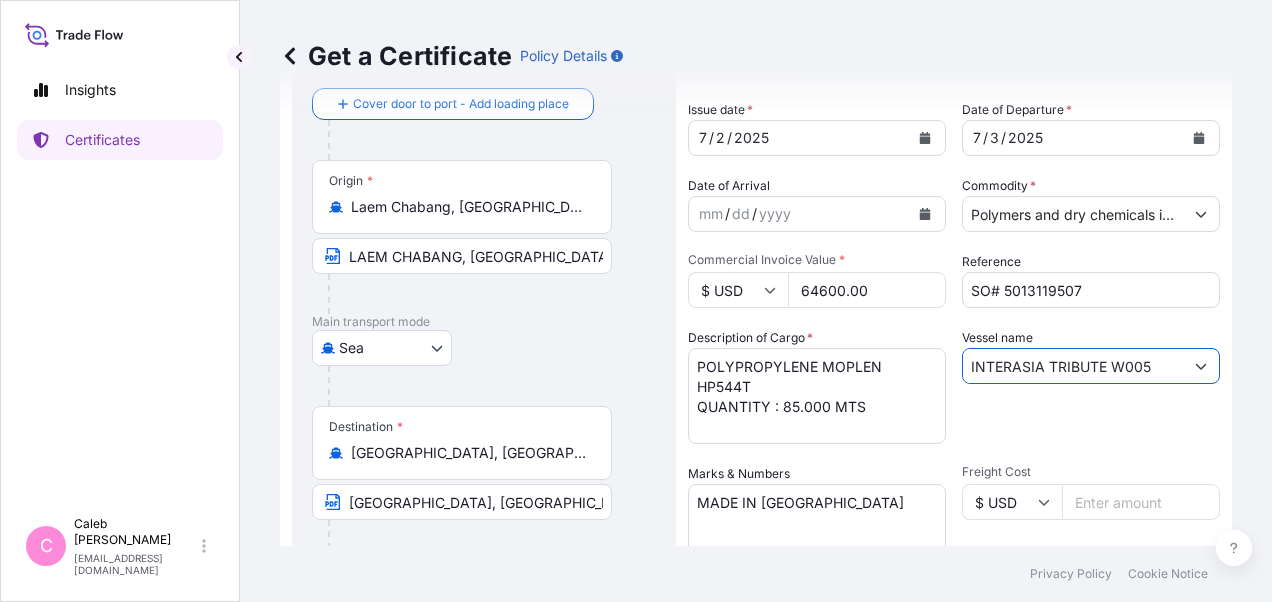 click on "POLYPROPYLENE MOPLEN HP544T
QUANTITY : 85.000 MTS" at bounding box center (817, 396) 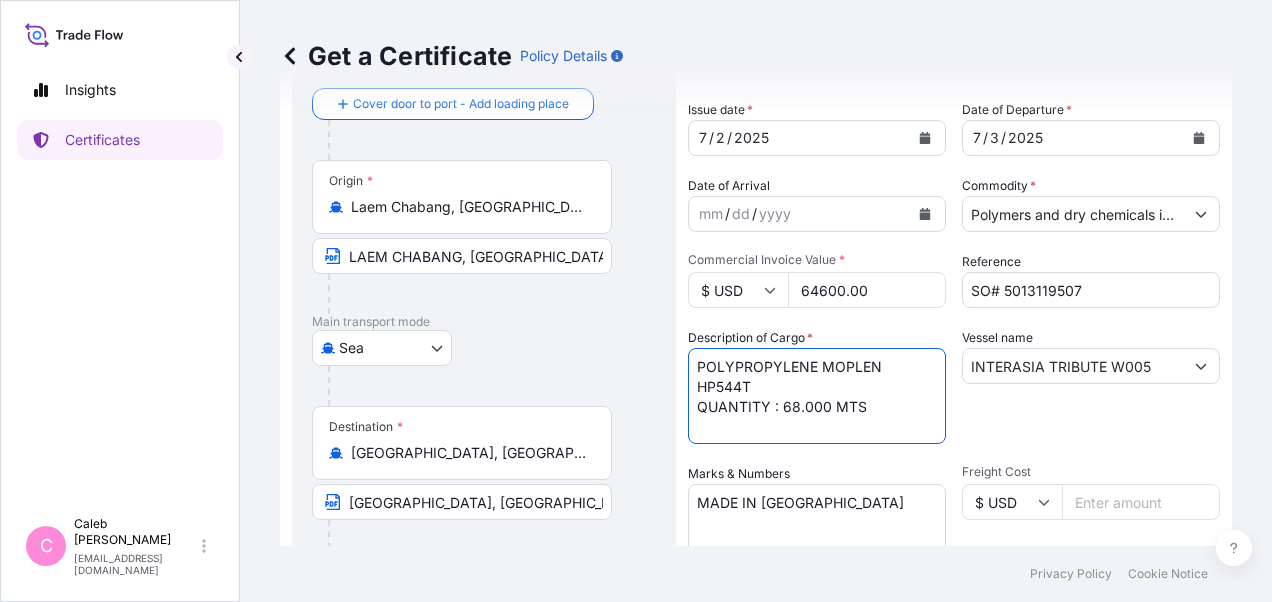 type on "POLYPROPYLENE MOPLEN HP544T
QUANTITY : 68.000 MTS" 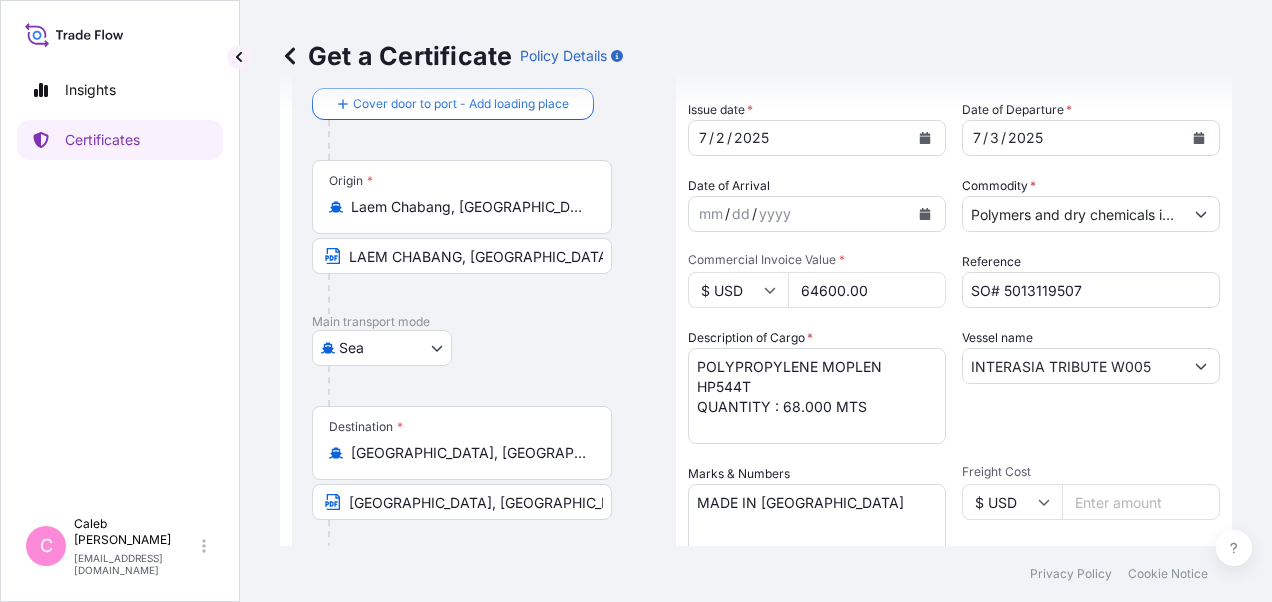 click on "Shipment Details Issue date * [DATE] Date of Departure * [DATE] Date of Arrival mm / dd / yyyy Commodity * Polymers and dry chemicals in bulk Packing Category Commercial Invoice Value    * $ USD 64600.00 Reference SO# 5013119507 Description of Cargo * POLYPROPYLENE MOPLEN HP544T
QUANTITY : 85.000 MTS Vessel name INTERASIA TRIBUTE W005 Marks & Numbers MADE IN [GEOGRAPHIC_DATA] Freight Cost   $ USD Duty Cost   $ USD Letter of Credit This shipment has a letter of credit Letter of credit * LC NUMBER: 014STSY535289
COVERING ICC (A). CLAIMS, IF ANY, ARE PAYABLE TO PT. BANK CENTRAL ASIA ON APPLICANT'S (GALAXY PACKINDO, CV.) BEHALF IN [GEOGRAPHIC_DATA].
TOTAL NUMBER OF ORIGINAL(S) ISSUED: 01 Letter of credit may not exceed 12000 characters Assured Details Primary Assured * Basell Asia Pacific Limited Basell [PERSON_NAME] Polyolefins Sp. z o.o. Basell Asia Pacific Limited Named Assured Named Assured Address" at bounding box center [954, 576] 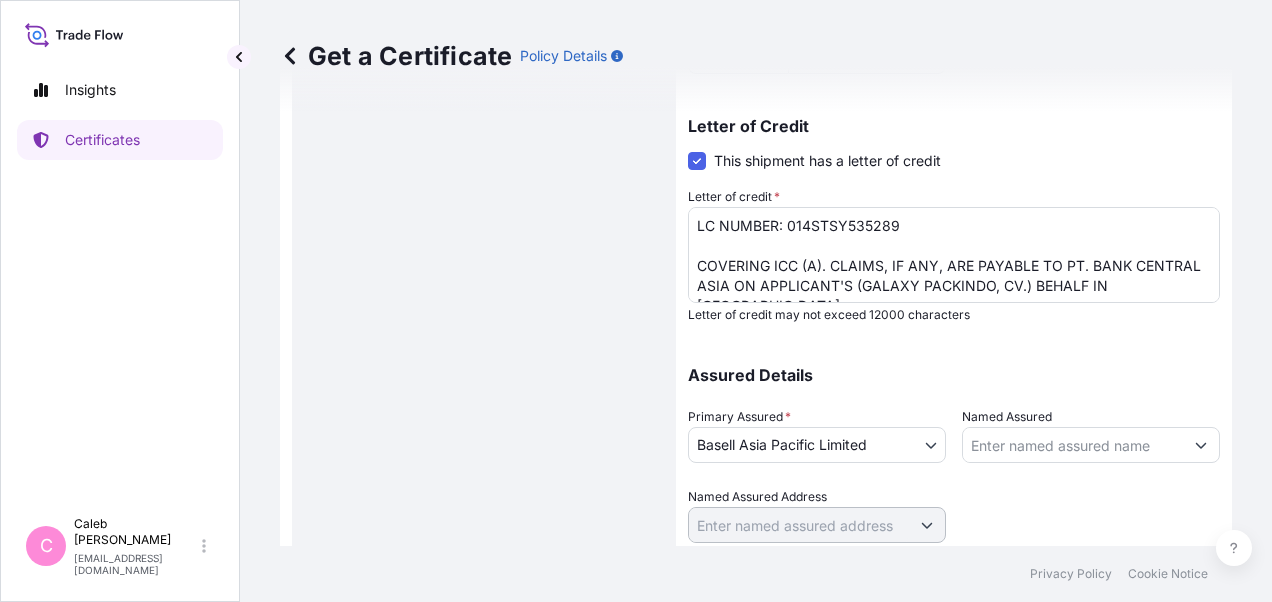 scroll, scrollTop: 750, scrollLeft: 0, axis: vertical 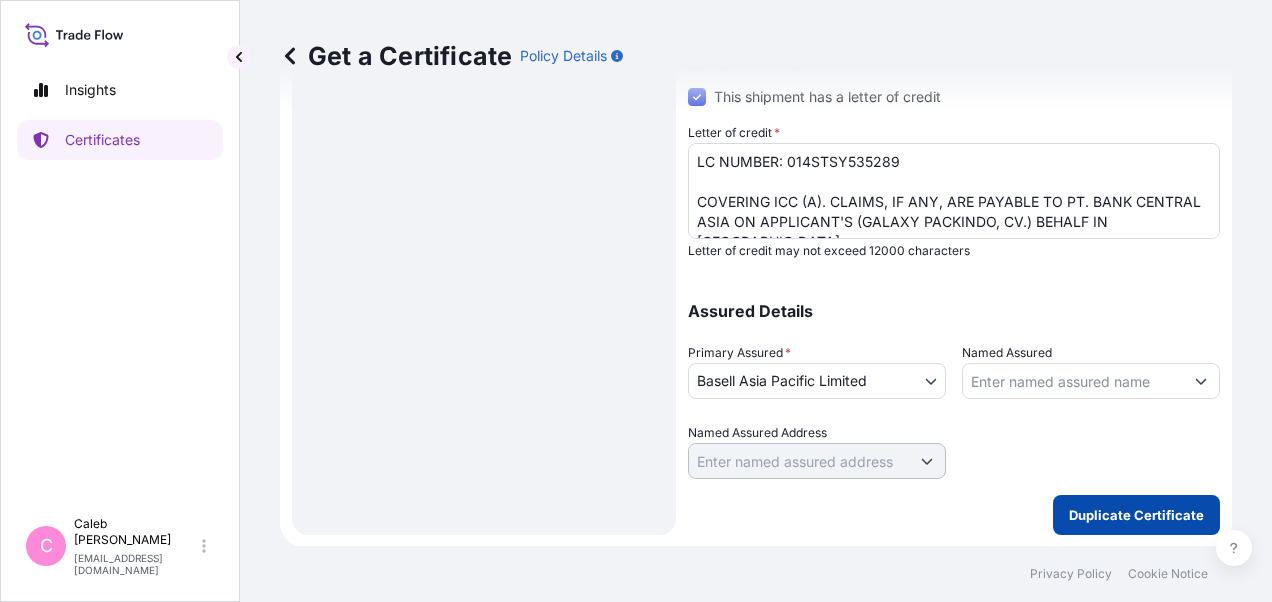 click on "Duplicate Certificate" at bounding box center [1136, 515] 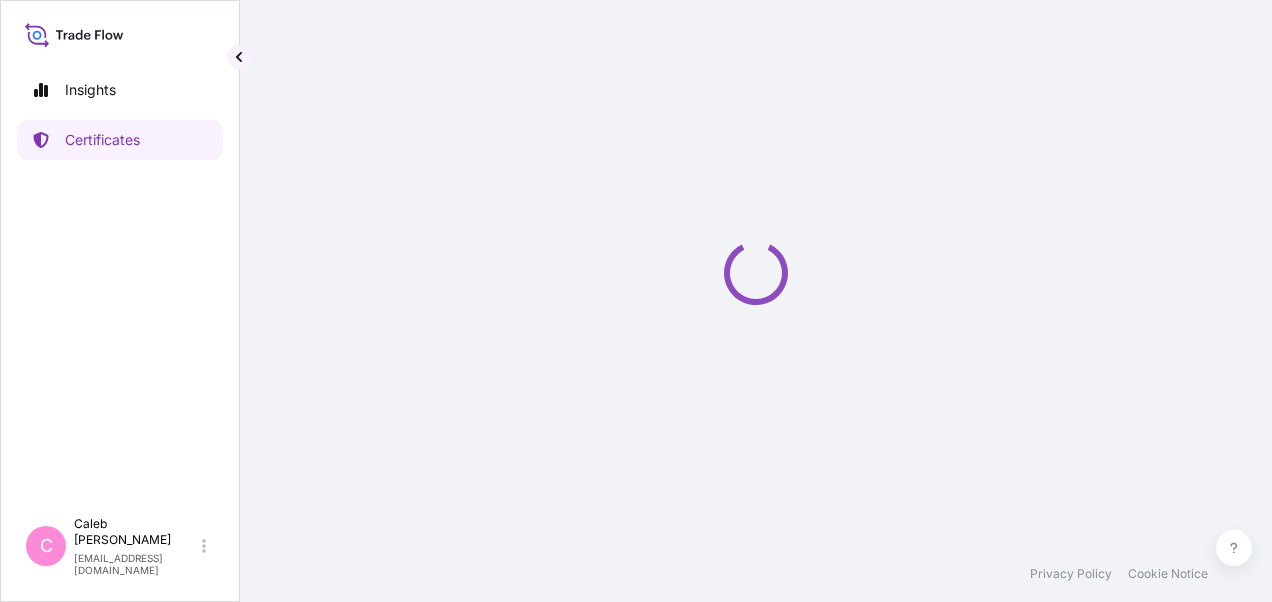 scroll, scrollTop: 0, scrollLeft: 0, axis: both 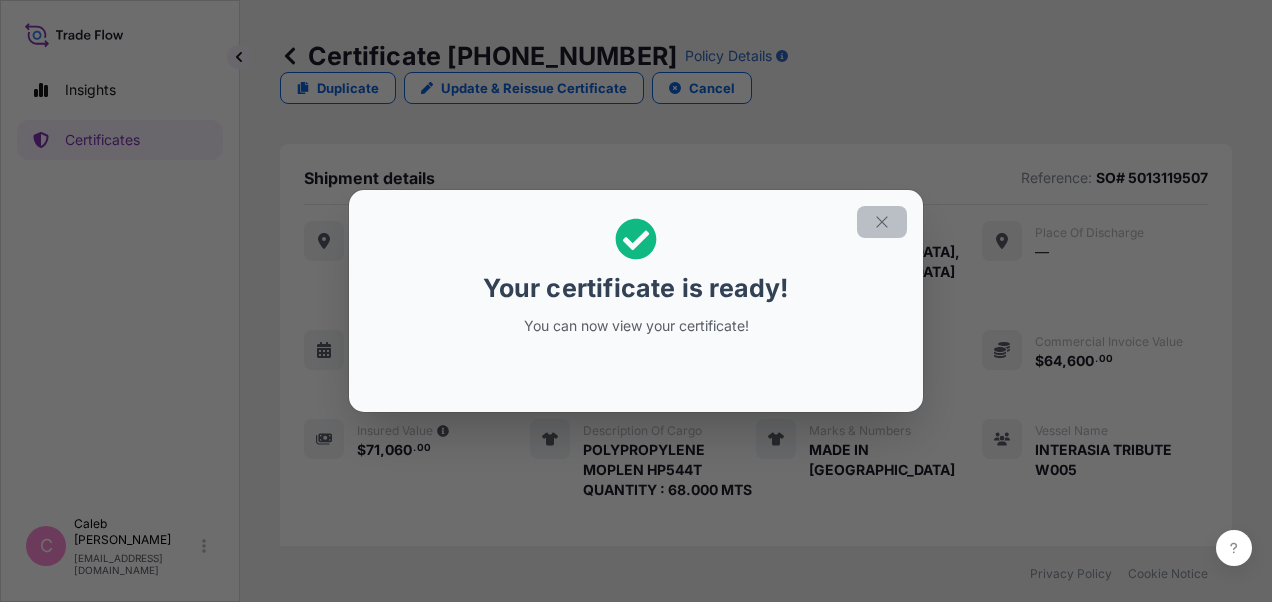 click 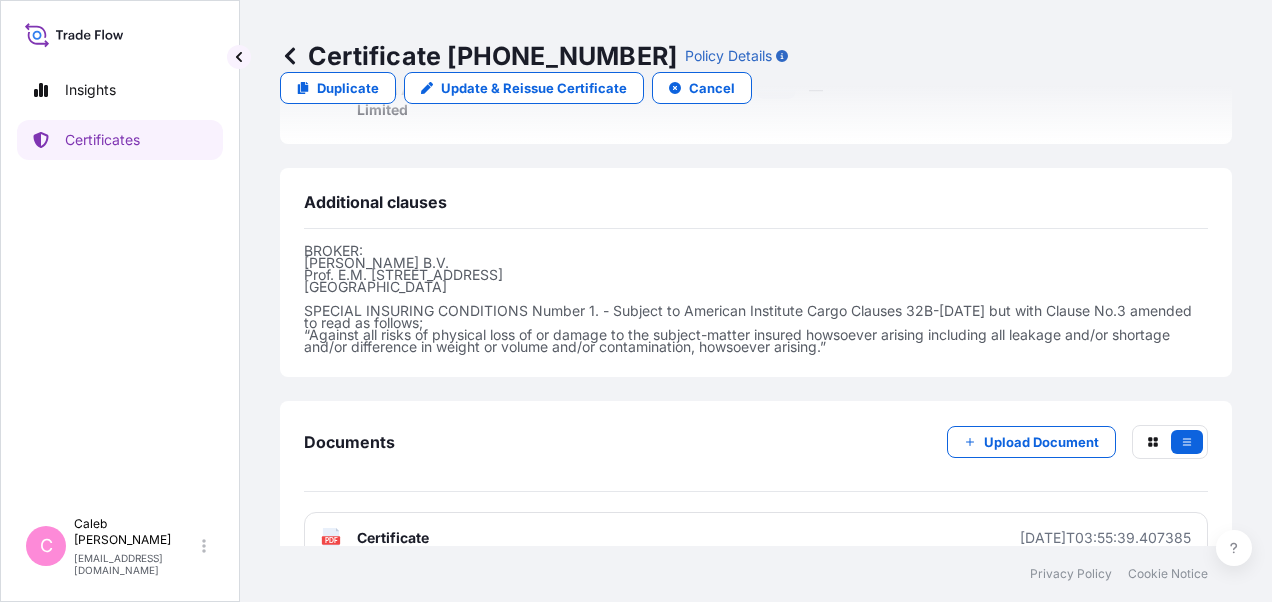 scroll, scrollTop: 874, scrollLeft: 0, axis: vertical 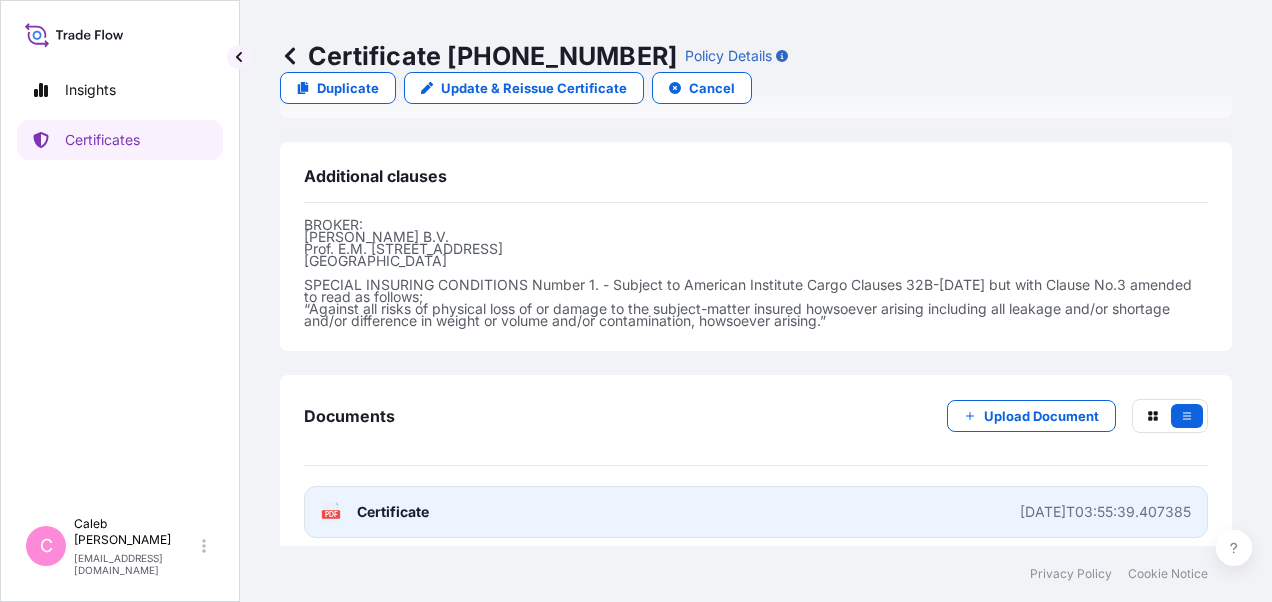 click on "Certificate" at bounding box center [393, 512] 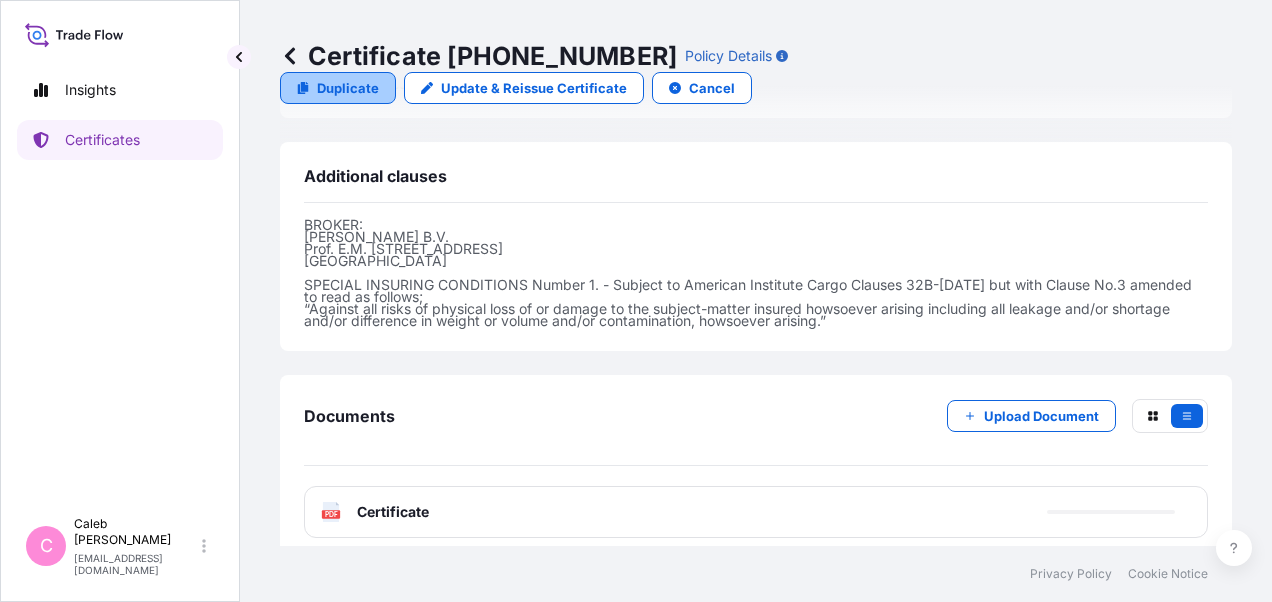 click on "Duplicate" at bounding box center (338, 88) 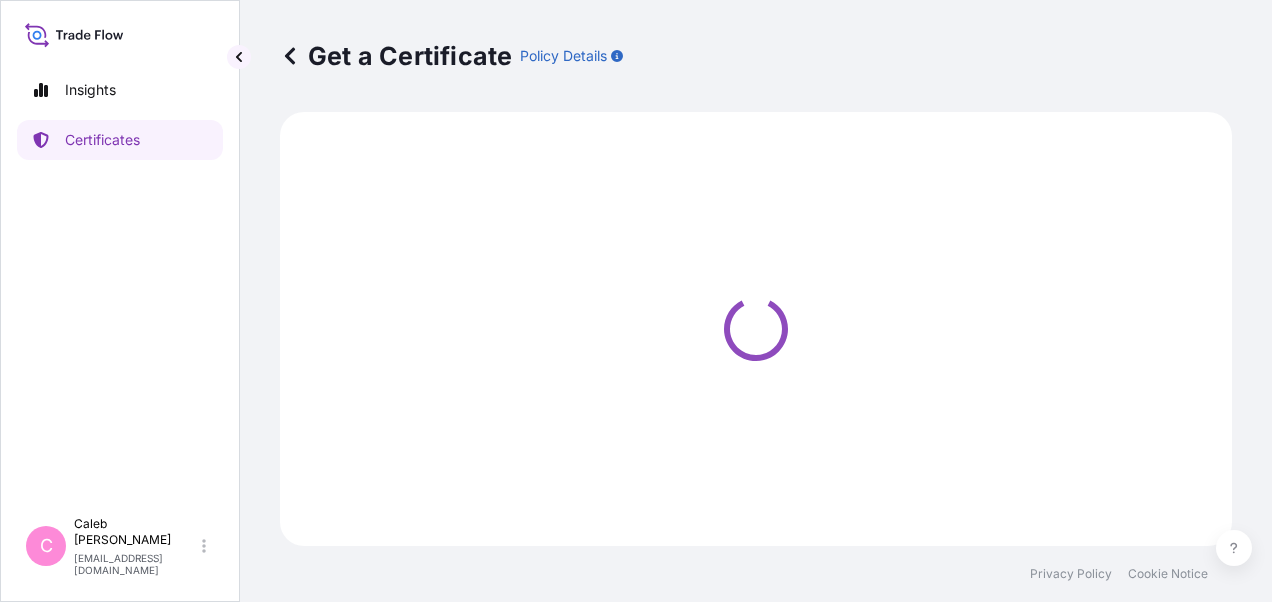 scroll, scrollTop: 0, scrollLeft: 0, axis: both 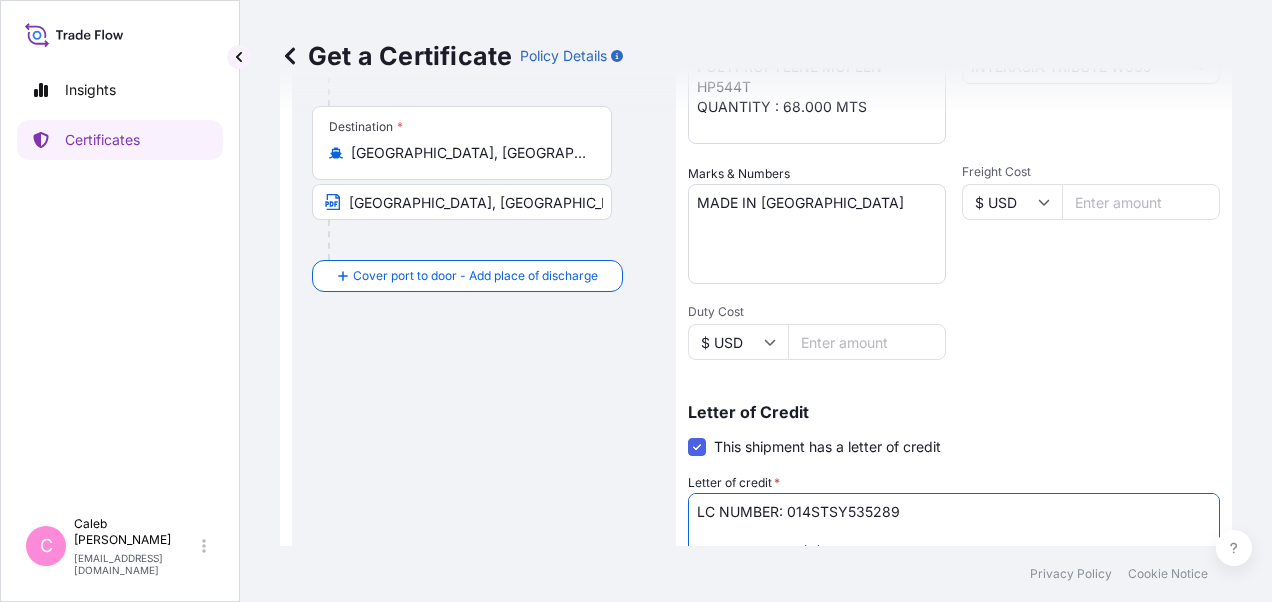 click on "LC NUMBER: 014STSY535289
COVERING ICC (A). CLAIMS, IF ANY, ARE PAYABLE TO PT. BANK CENTRAL ASIA ON APPLICANT'S (GALAXY PACKINDO, CV.) BEHALF IN [GEOGRAPHIC_DATA].
TOTAL NUMBER OF ORIGINAL(S) ISSUED: 01" at bounding box center [954, 541] 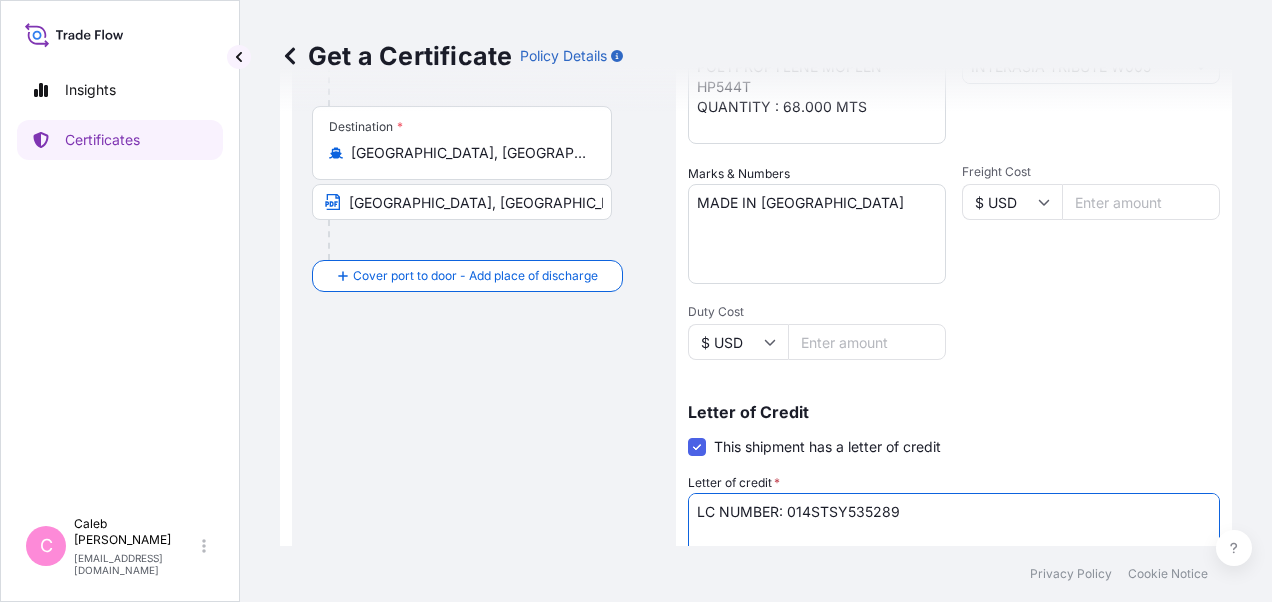 paste on "SEWON ORDER NO. SO-19639" 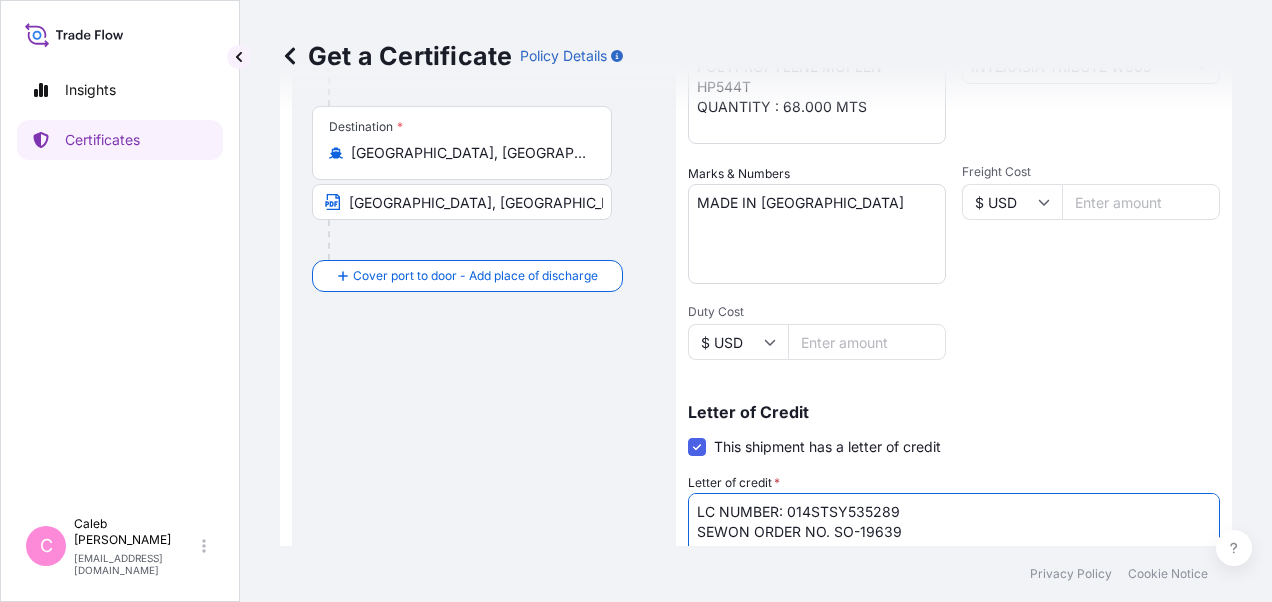 type on "LC NUMBER: 014STSY535289
SEWON ORDER NO. SO-19639
COVERING ICC (A). CLAIMS, IF ANY, ARE PAYABLE TO PT. BANK CENTRAL ASIA ON APPLICANT'S (GALAXY PACKINDO, CV.) BEHALF IN [GEOGRAPHIC_DATA].
TOTAL NUMBER OF ORIGINAL(S) ISSUED: 01" 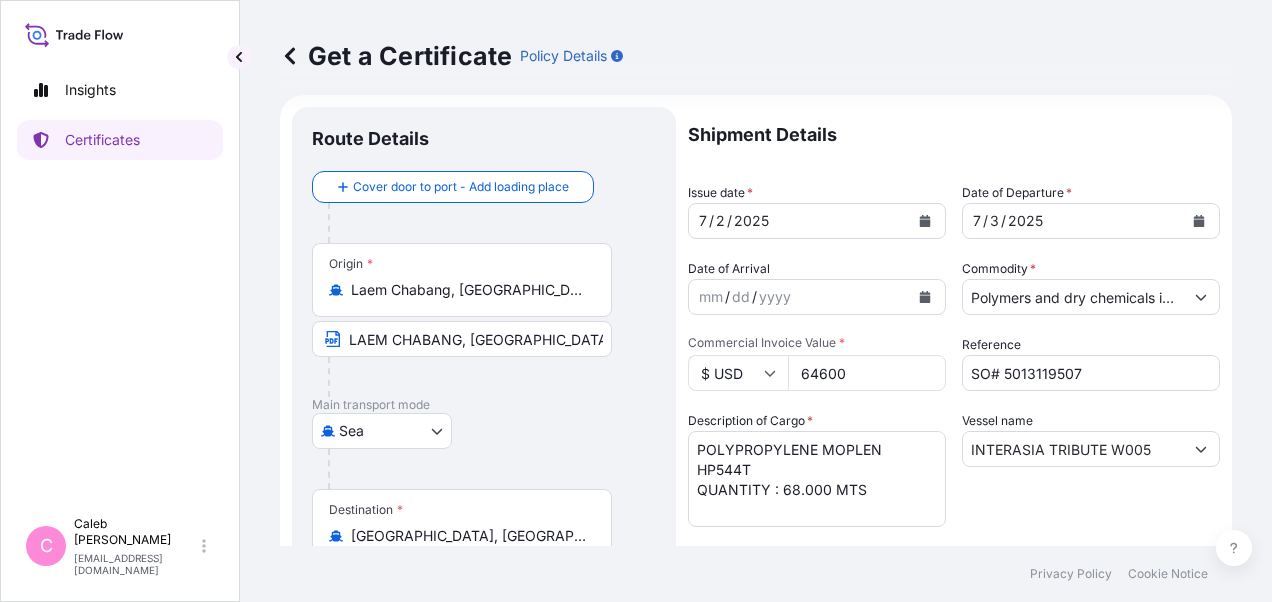 scroll, scrollTop: 0, scrollLeft: 0, axis: both 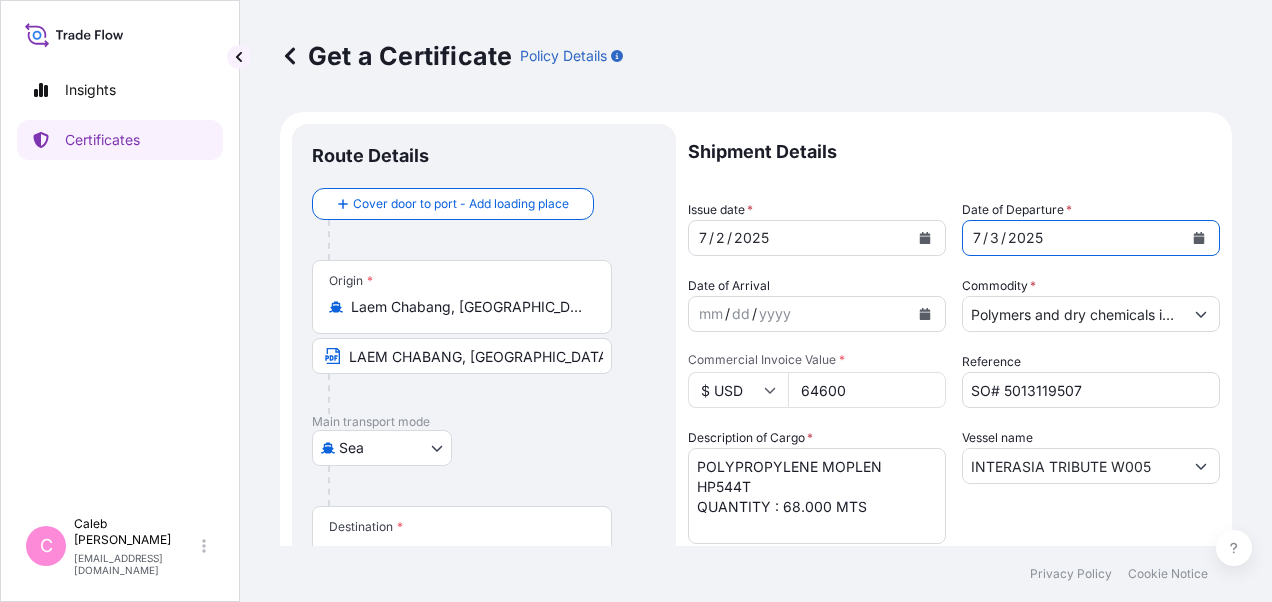 click 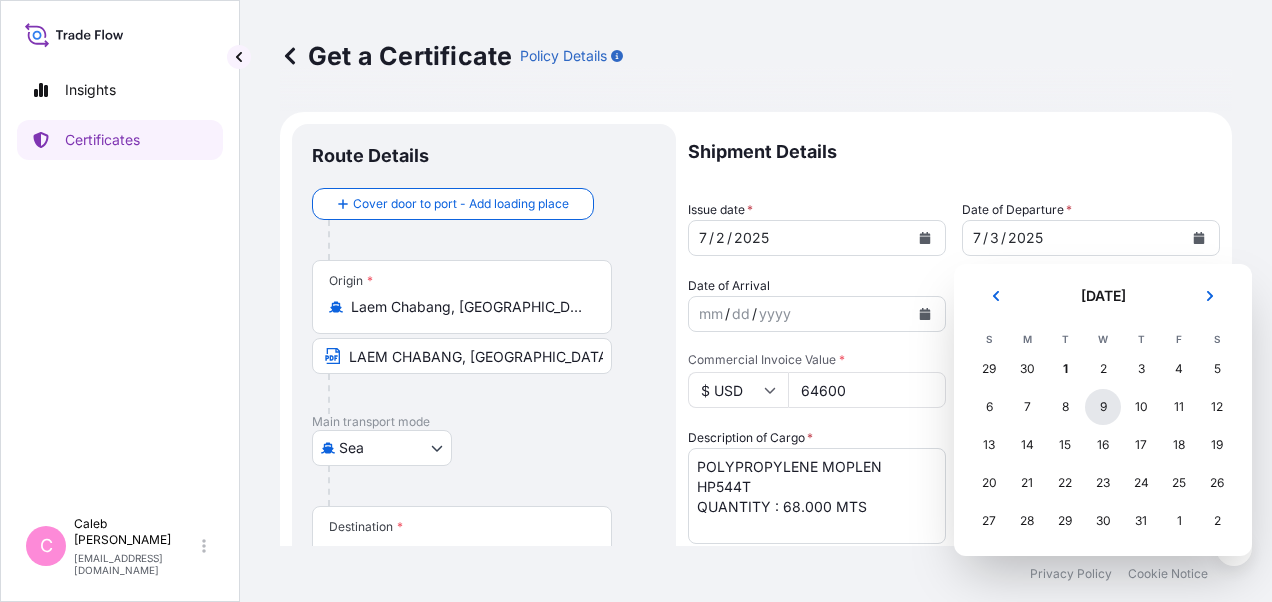 click on "9" at bounding box center [1103, 407] 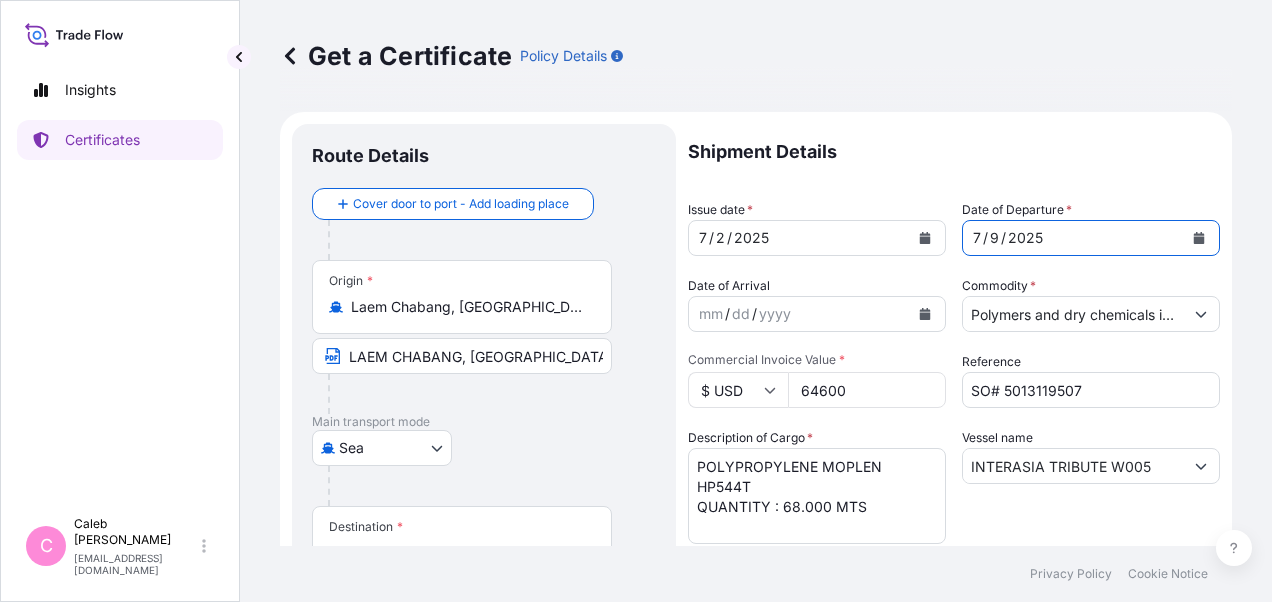 click 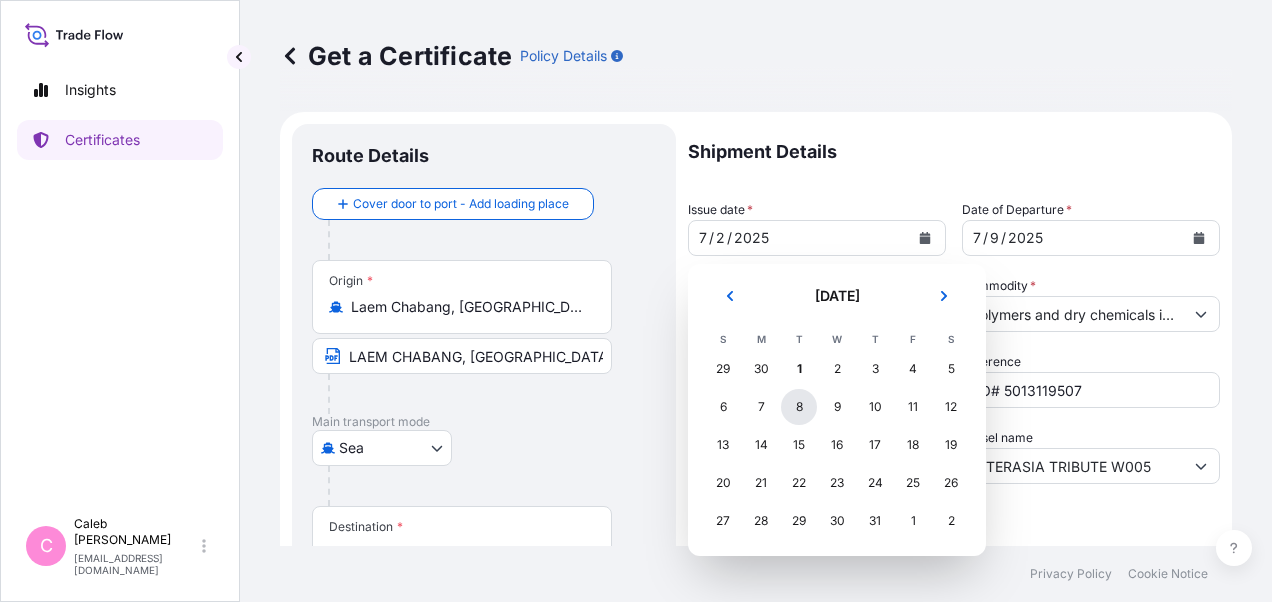 click on "8" at bounding box center [799, 407] 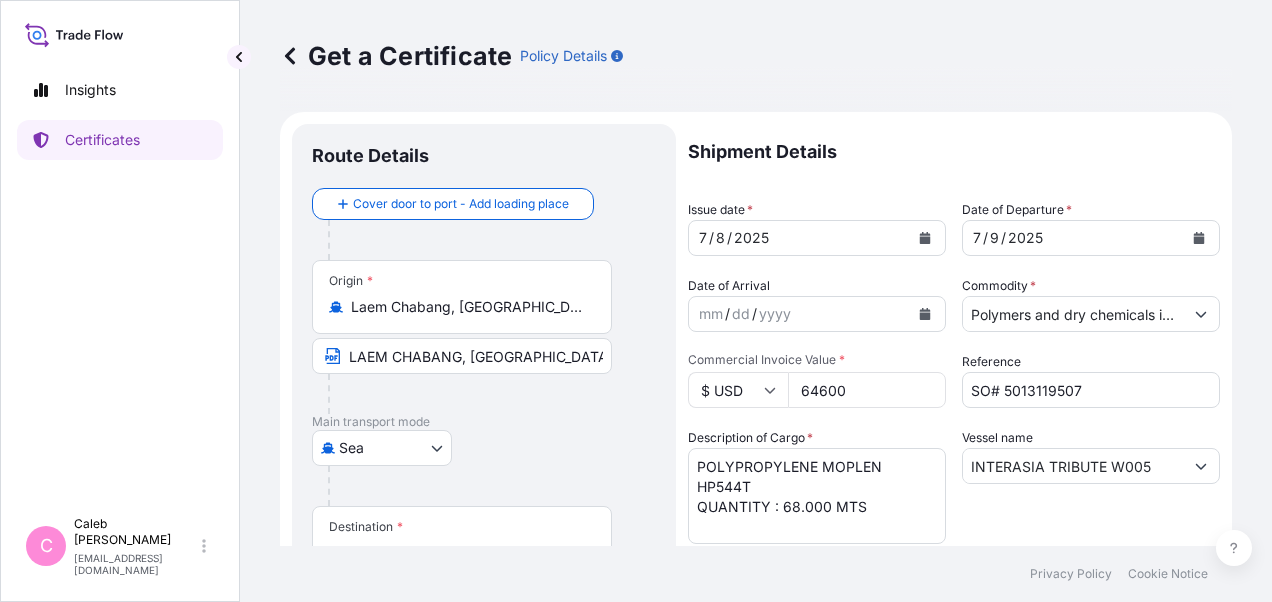 drag, startPoint x: 350, startPoint y: 304, endPoint x: 595, endPoint y: 311, distance: 245.09998 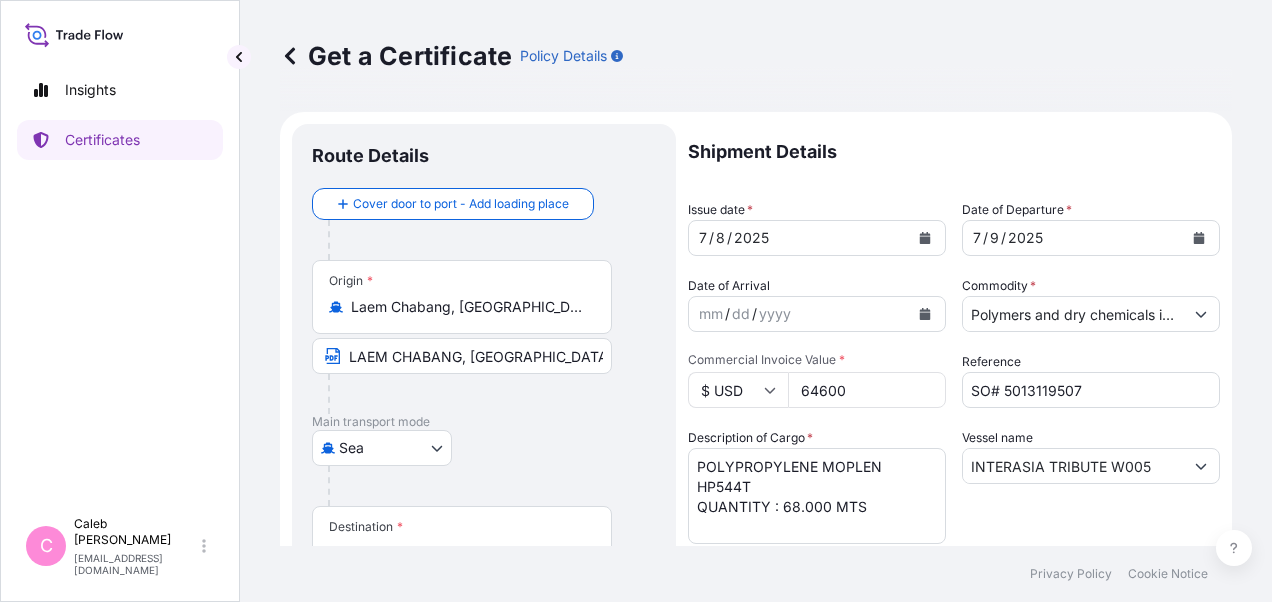 click on "Origin * [GEOGRAPHIC_DATA], [GEOGRAPHIC_DATA], [GEOGRAPHIC_DATA], [GEOGRAPHIC_DATA]" at bounding box center [462, 297] 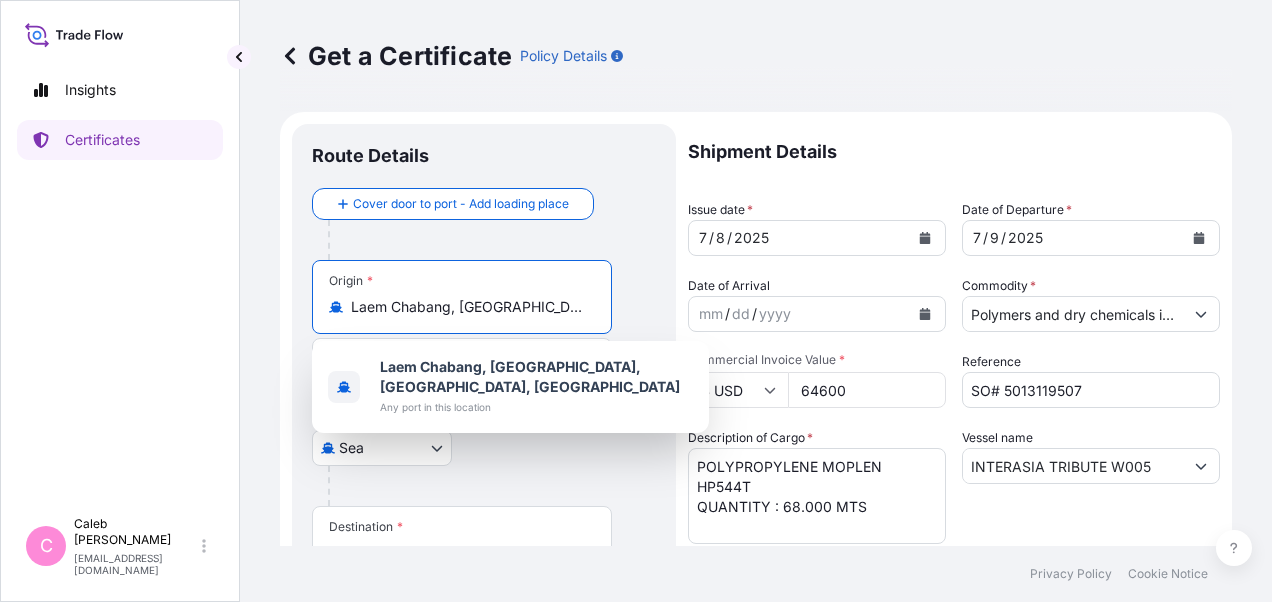 click on "Laem Chabang, [GEOGRAPHIC_DATA], [GEOGRAPHIC_DATA], [GEOGRAPHIC_DATA]" at bounding box center (469, 307) 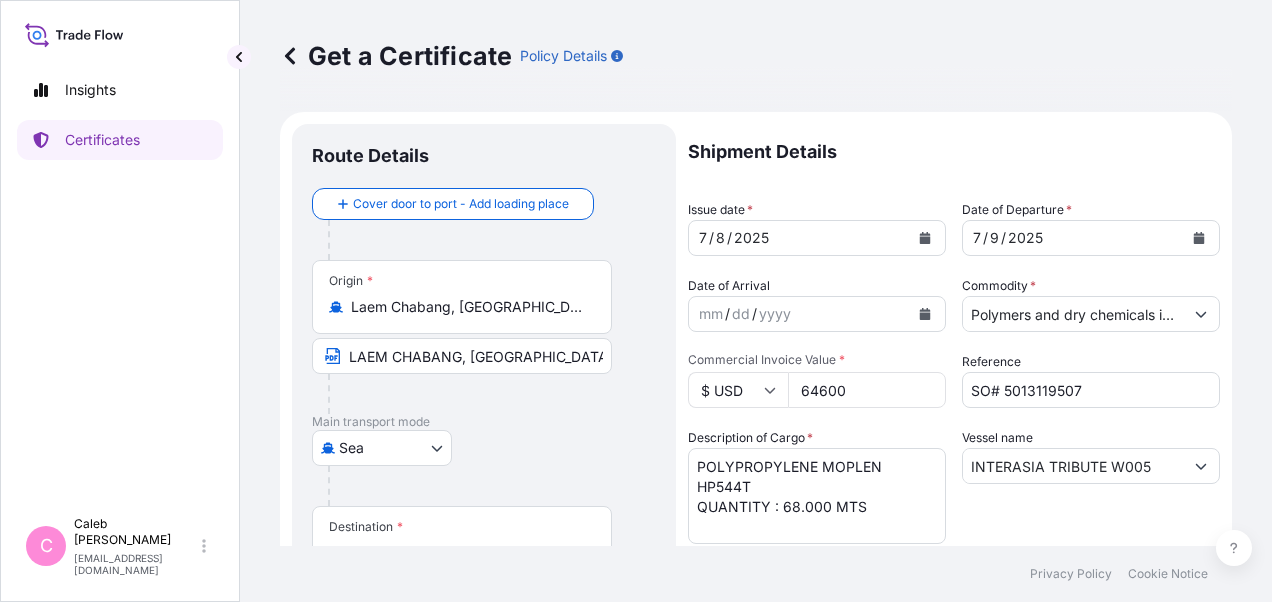 drag, startPoint x: 589, startPoint y: 306, endPoint x: 460, endPoint y: 304, distance: 129.0155 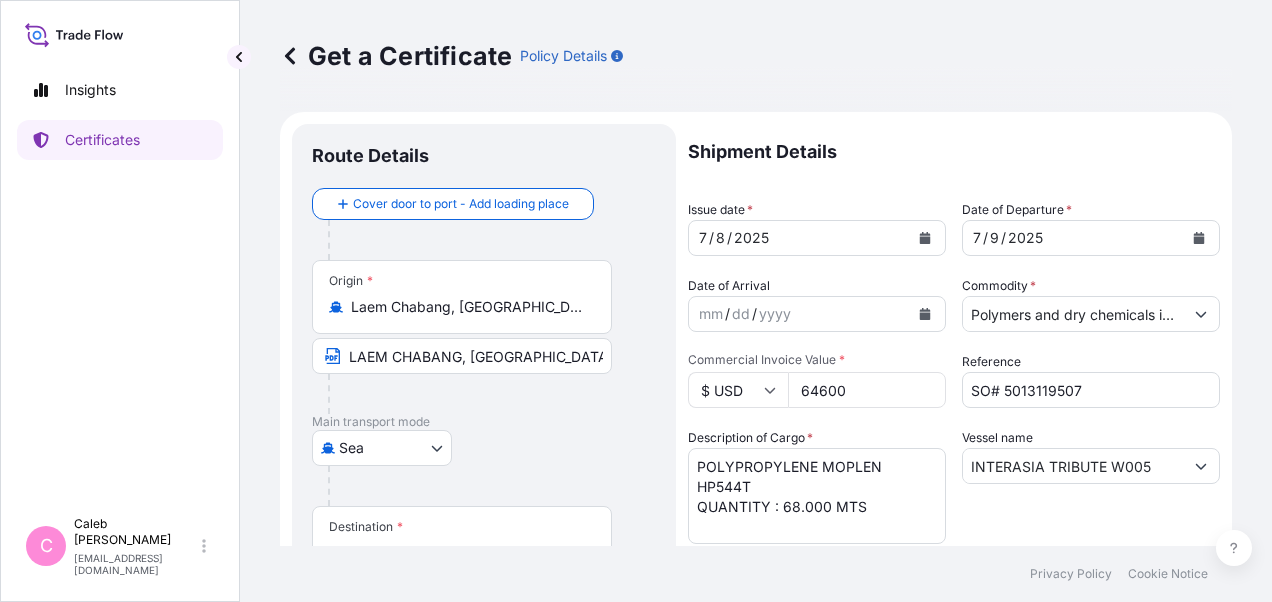 click on "Laem Chabang, [GEOGRAPHIC_DATA], [GEOGRAPHIC_DATA], [GEOGRAPHIC_DATA]" at bounding box center [462, 307] 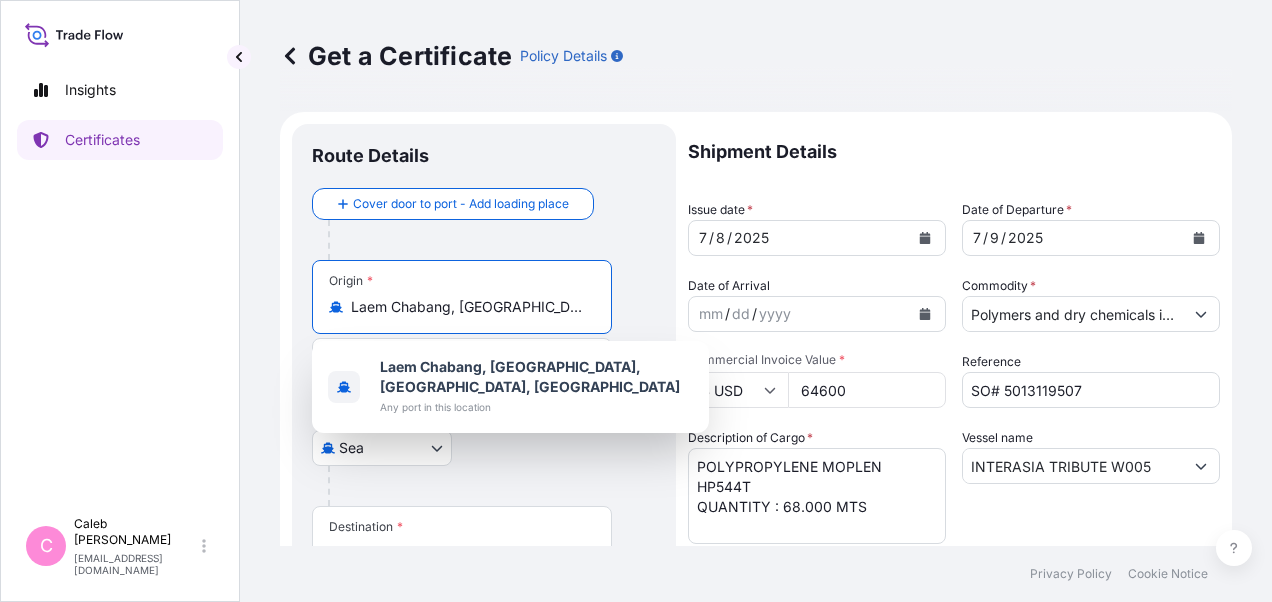 scroll, scrollTop: 0, scrollLeft: 150, axis: horizontal 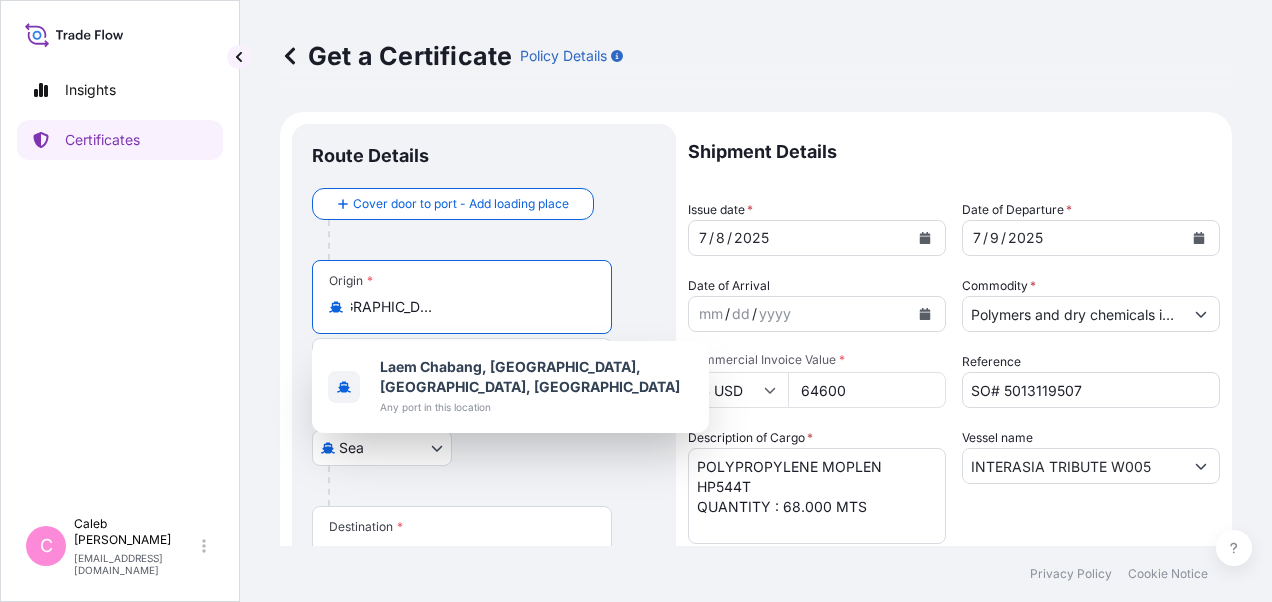 drag, startPoint x: 466, startPoint y: 304, endPoint x: 609, endPoint y: 311, distance: 143.17122 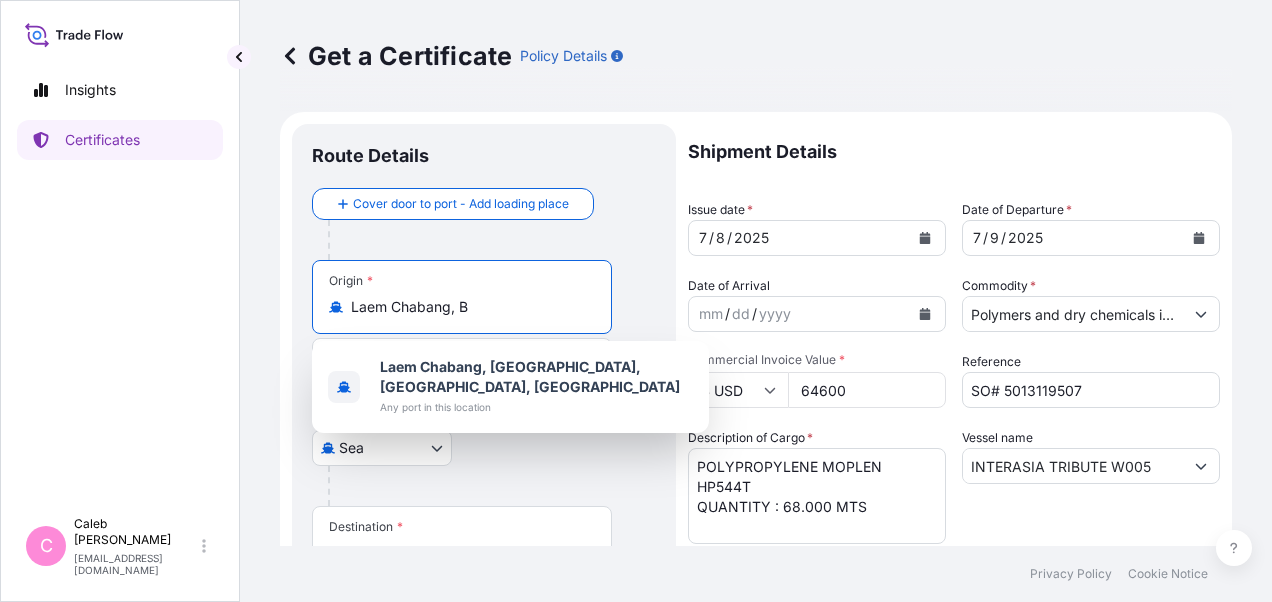 scroll, scrollTop: 0, scrollLeft: 0, axis: both 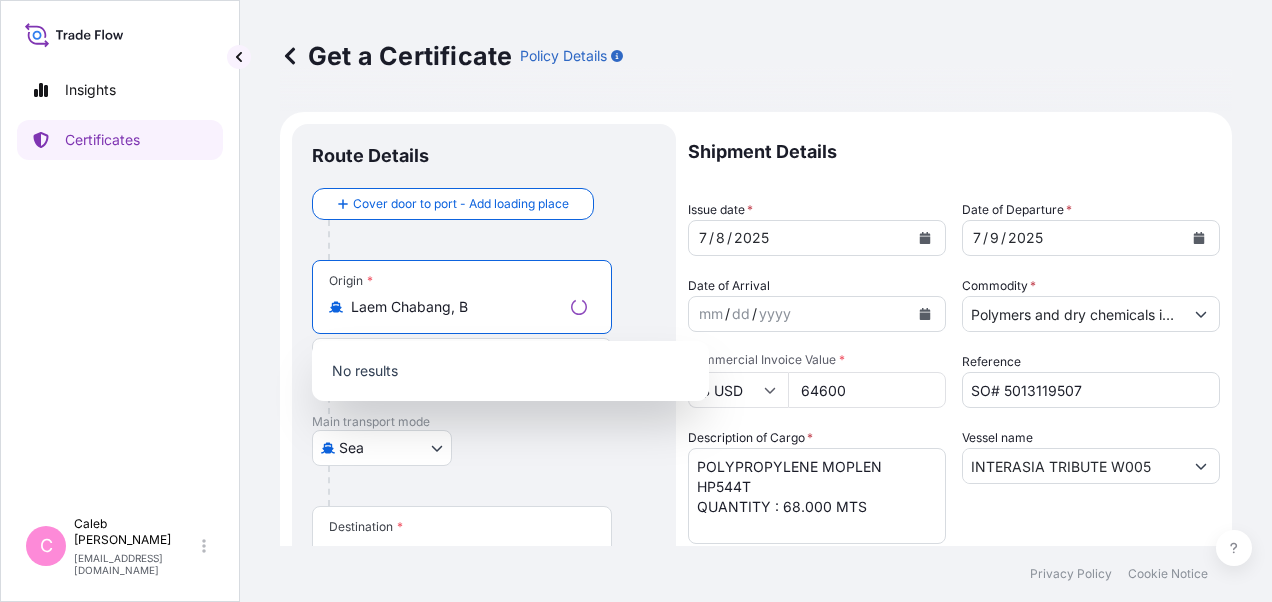 drag, startPoint x: 536, startPoint y: 310, endPoint x: 324, endPoint y: 304, distance: 212.08488 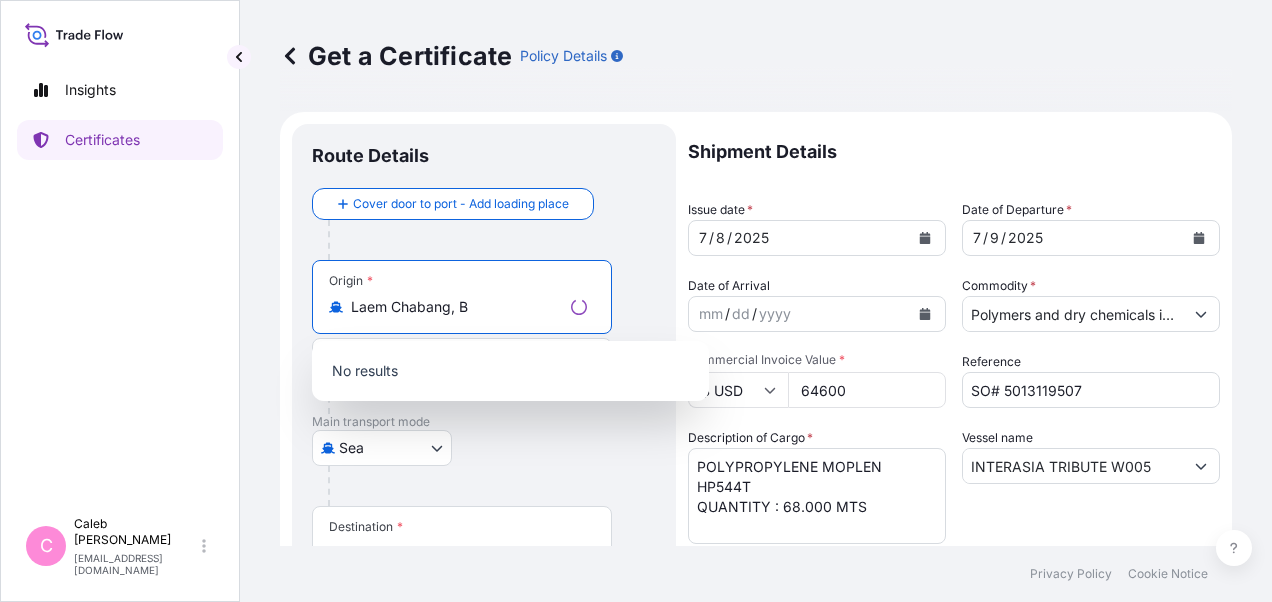 click on "Origin * Laem Chabang, B" at bounding box center (462, 297) 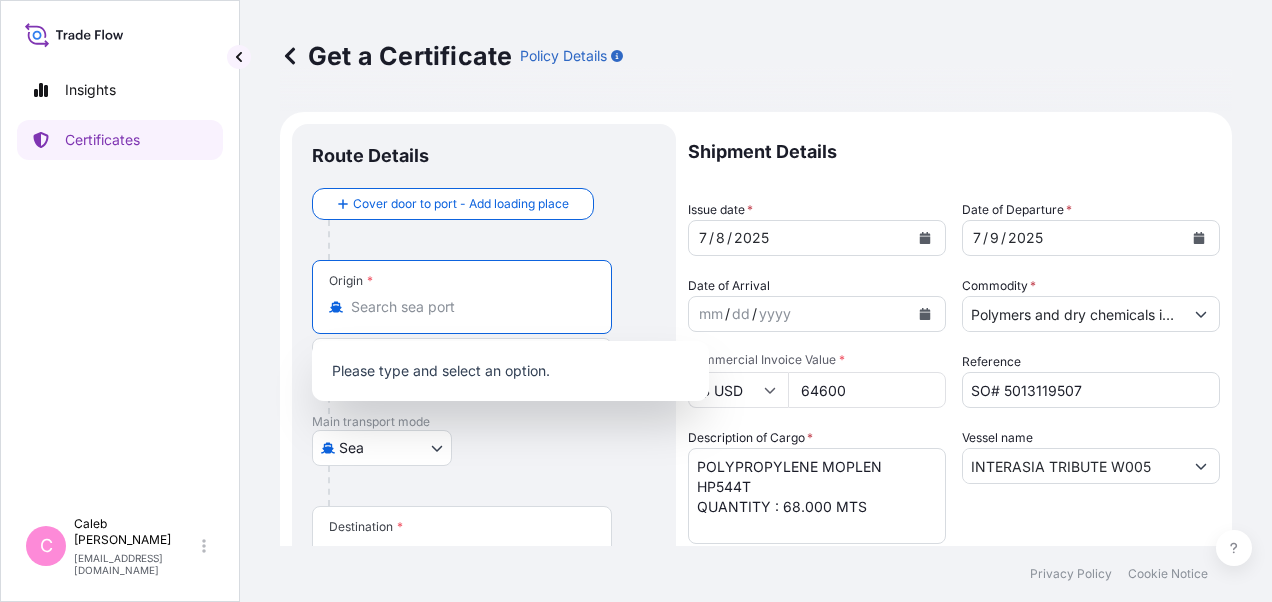 paste on "[GEOGRAPHIC_DATA]" 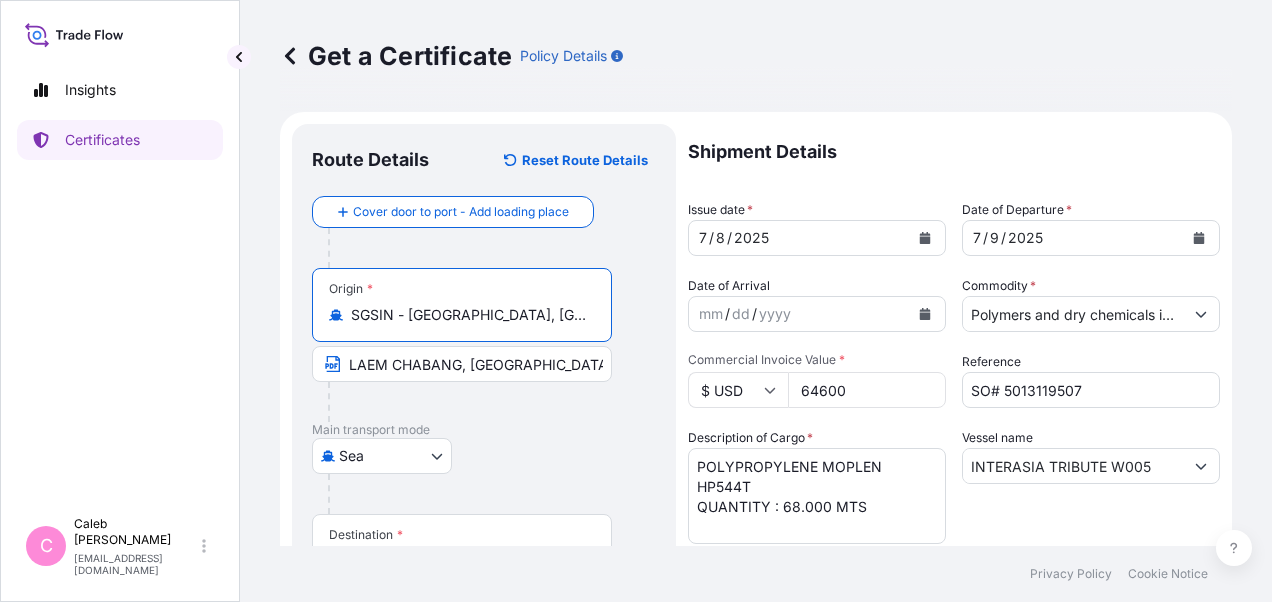 type on "SGSIN - [GEOGRAPHIC_DATA], [GEOGRAPHIC_DATA]" 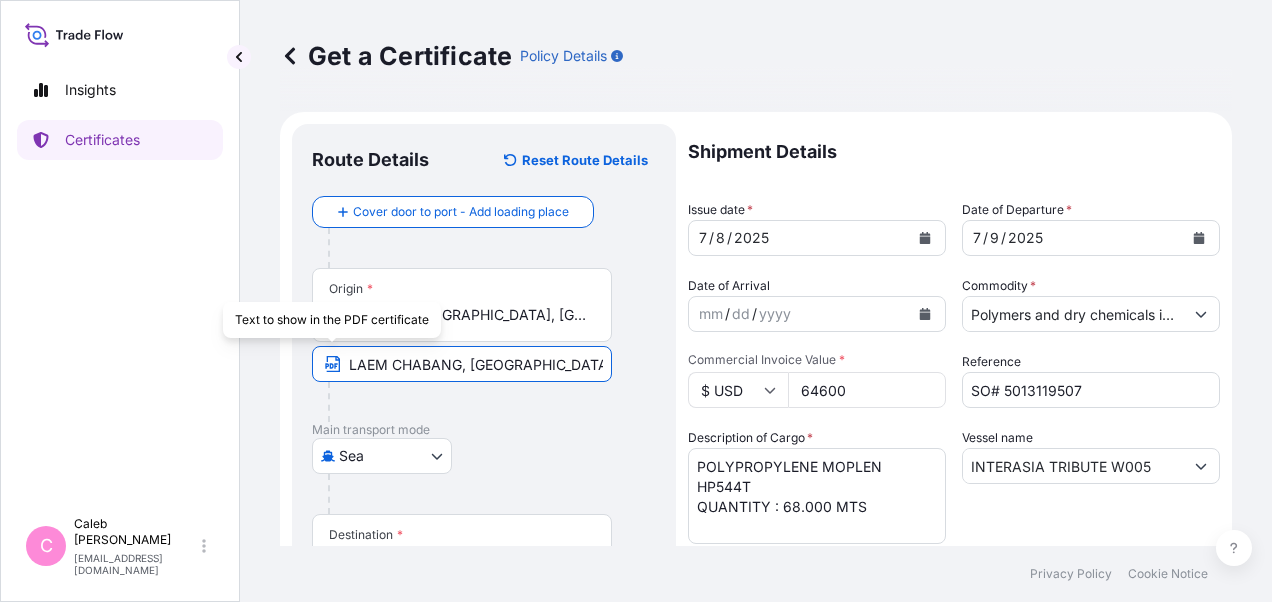 drag, startPoint x: 553, startPoint y: 364, endPoint x: 323, endPoint y: 368, distance: 230.03477 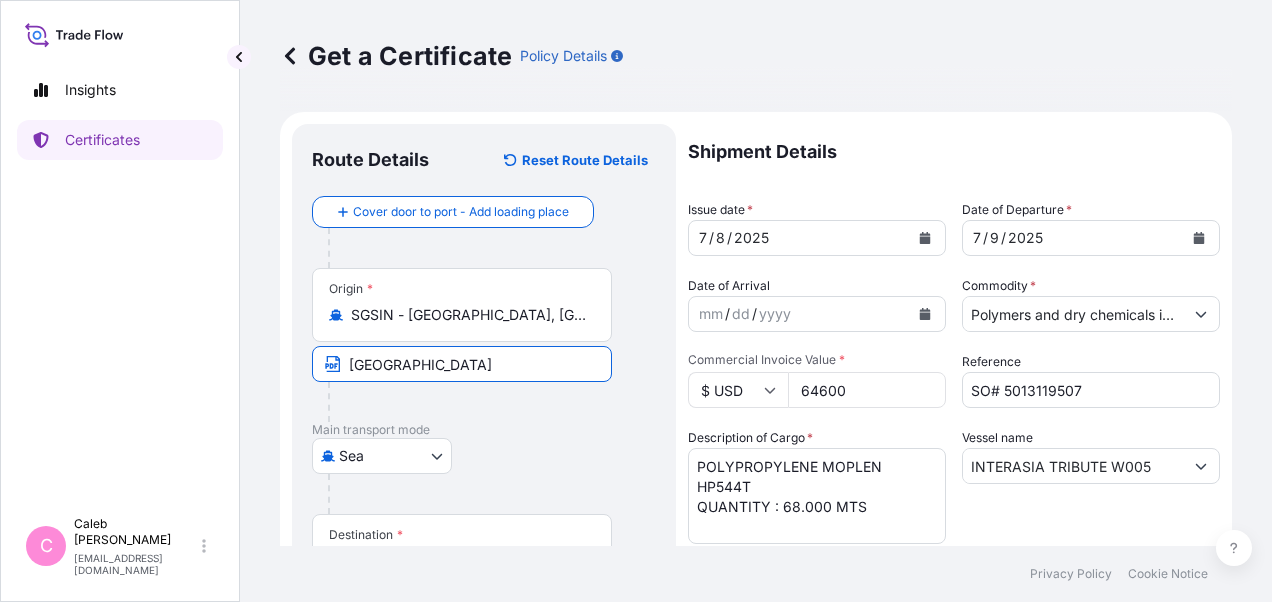 type on "[GEOGRAPHIC_DATA]" 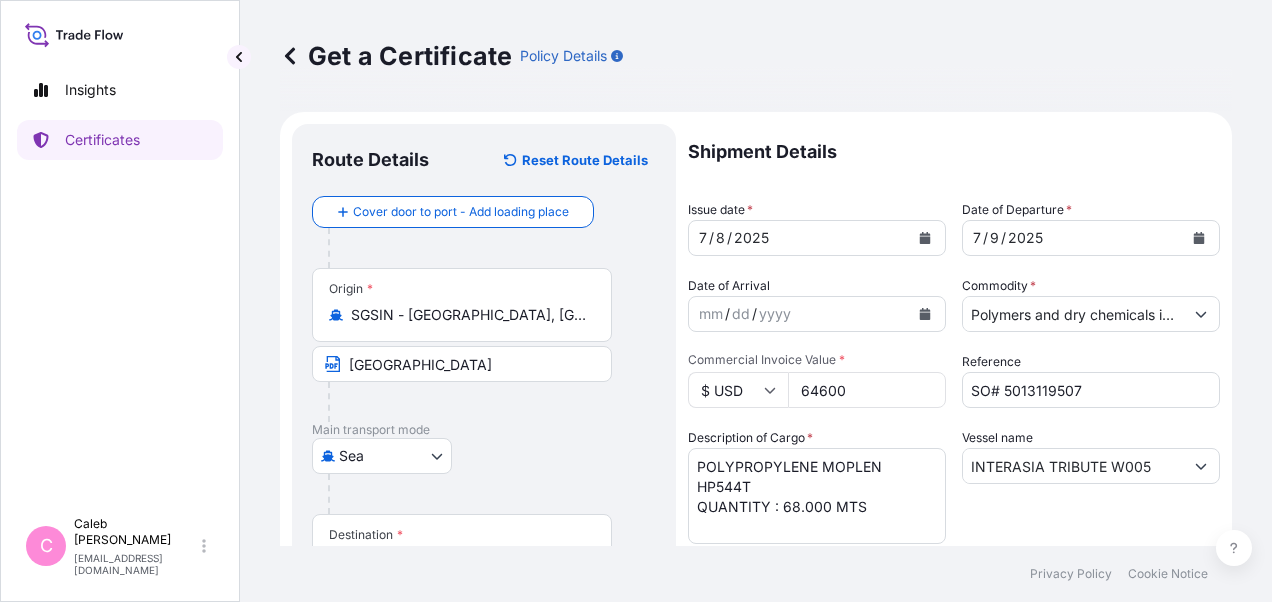 click on "Origin * [GEOGRAPHIC_DATA] - [GEOGRAPHIC_DATA], [GEOGRAPHIC_DATA] [GEOGRAPHIC_DATA]" at bounding box center [484, 345] 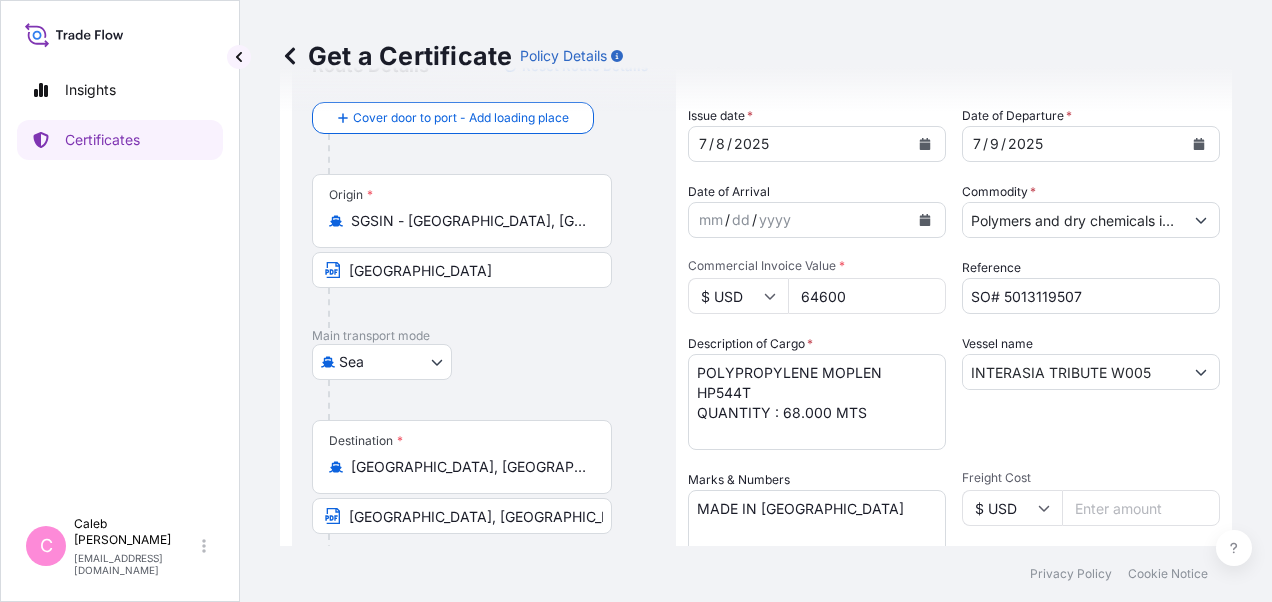 scroll, scrollTop: 200, scrollLeft: 0, axis: vertical 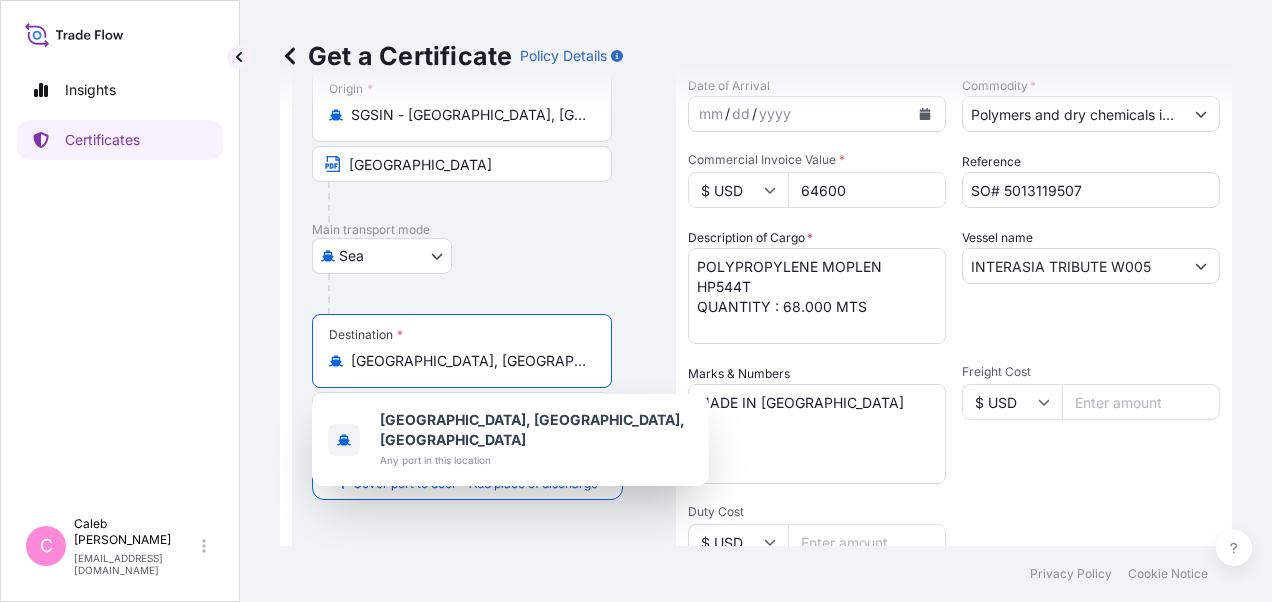 drag, startPoint x: 565, startPoint y: 360, endPoint x: 350, endPoint y: 364, distance: 215.0372 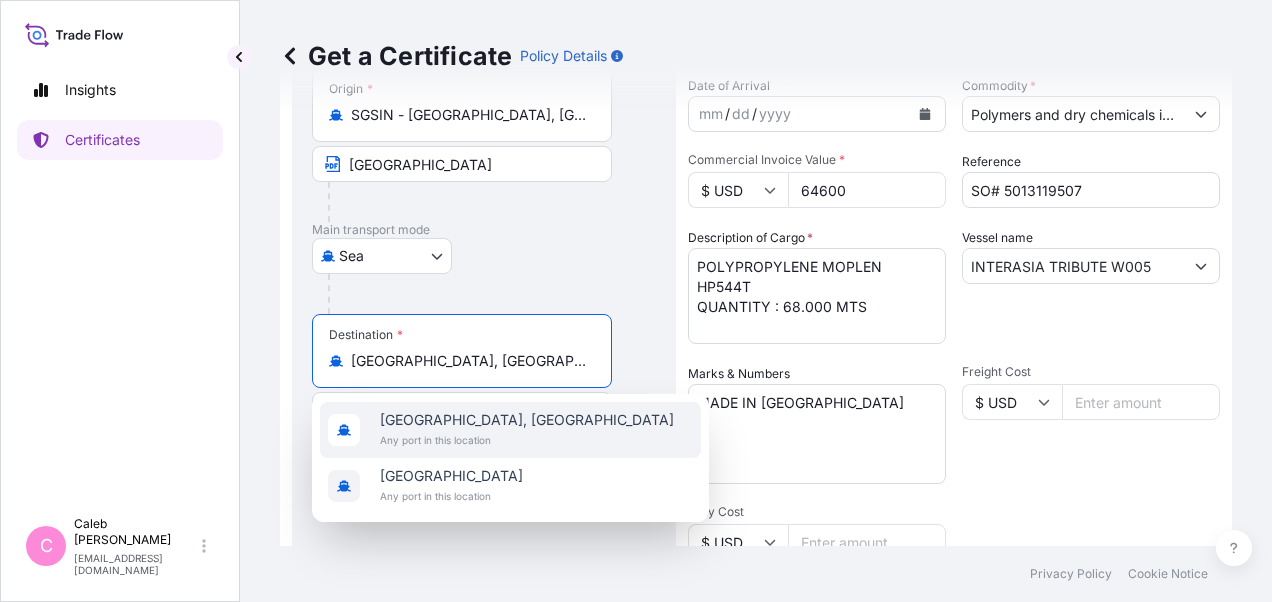 click on "[GEOGRAPHIC_DATA], [GEOGRAPHIC_DATA]" at bounding box center [527, 420] 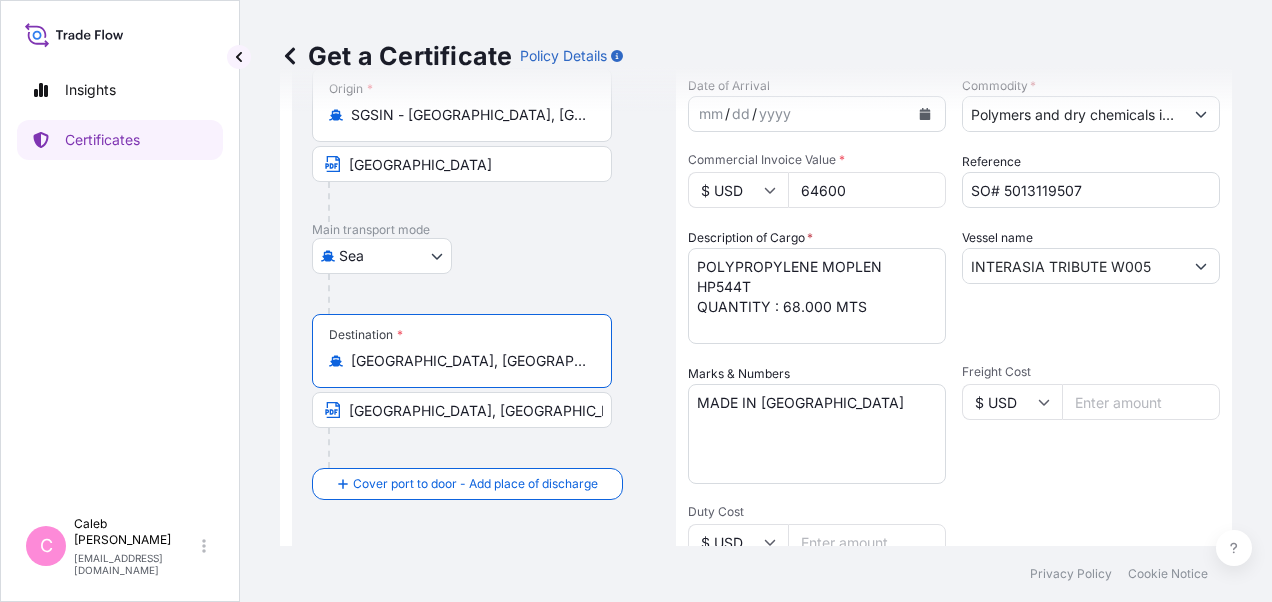 type on "[GEOGRAPHIC_DATA], [GEOGRAPHIC_DATA]" 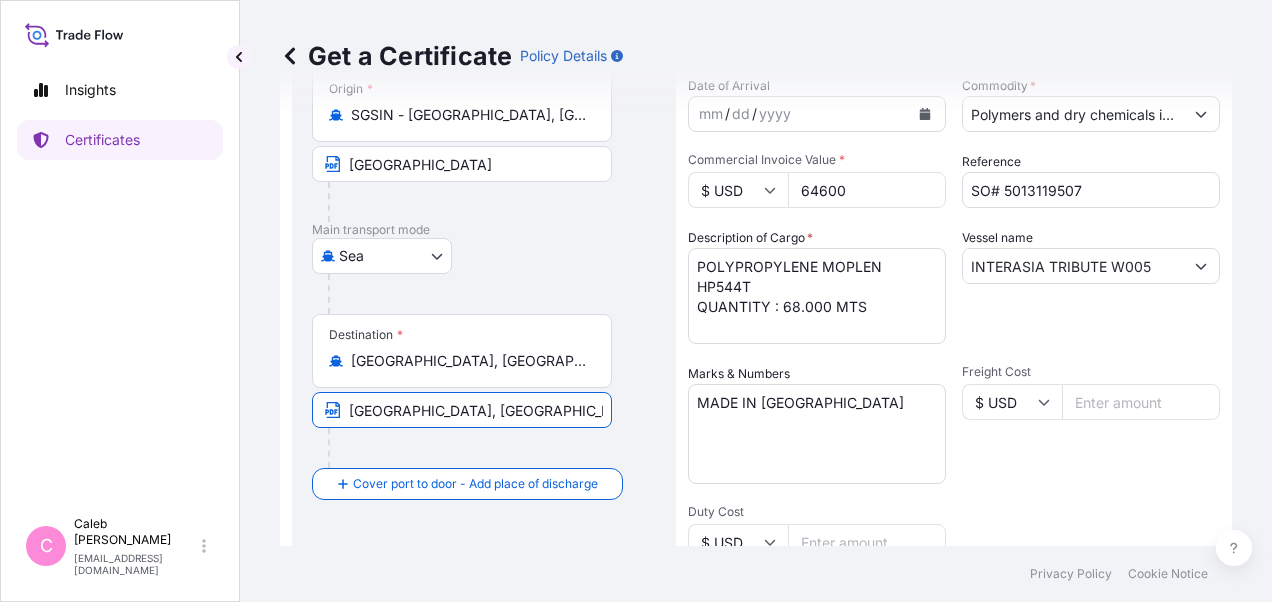 scroll, scrollTop: 0, scrollLeft: 28, axis: horizontal 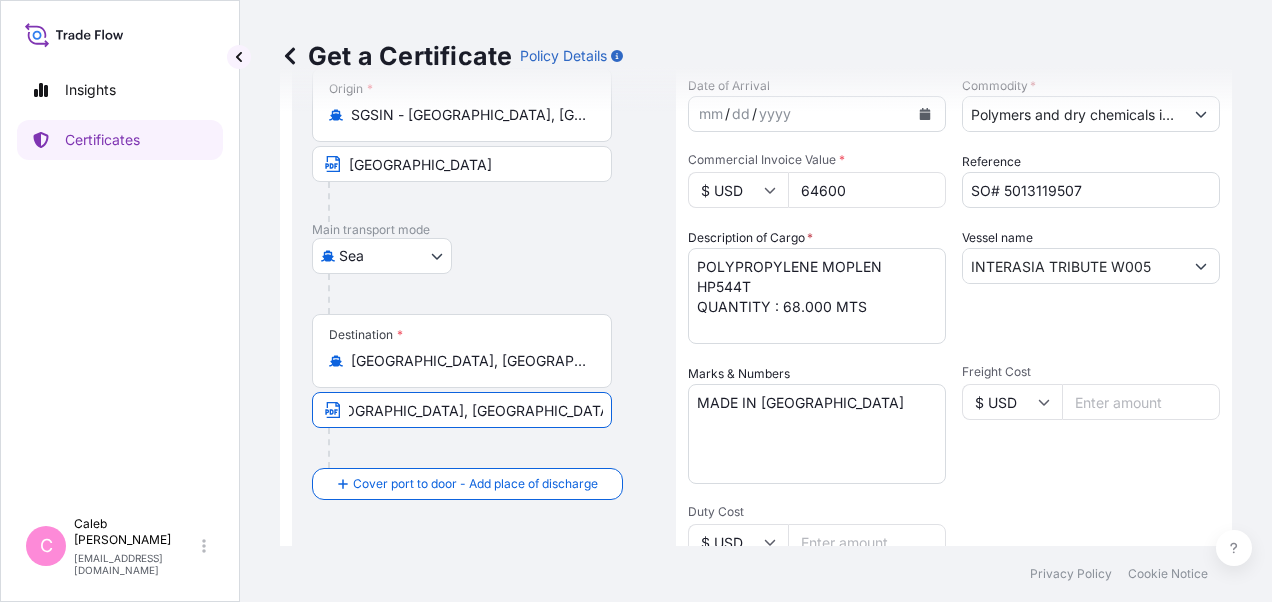 drag, startPoint x: 348, startPoint y: 410, endPoint x: 632, endPoint y: 410, distance: 284 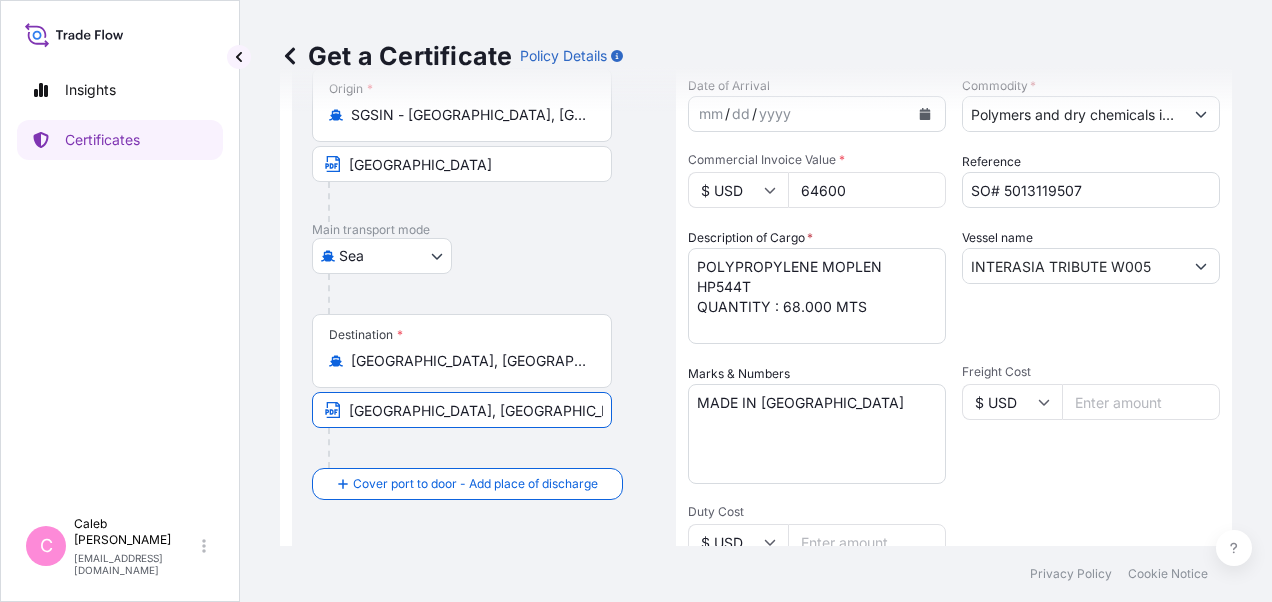 type on "[GEOGRAPHIC_DATA], [GEOGRAPHIC_DATA]" 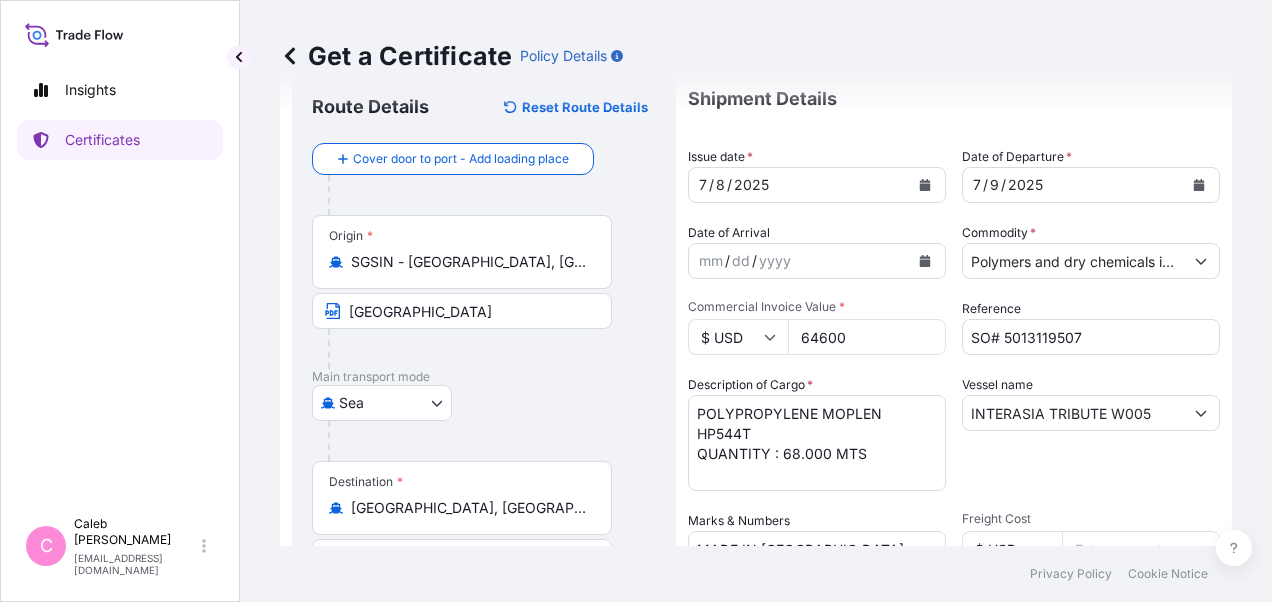 scroll, scrollTop: 0, scrollLeft: 0, axis: both 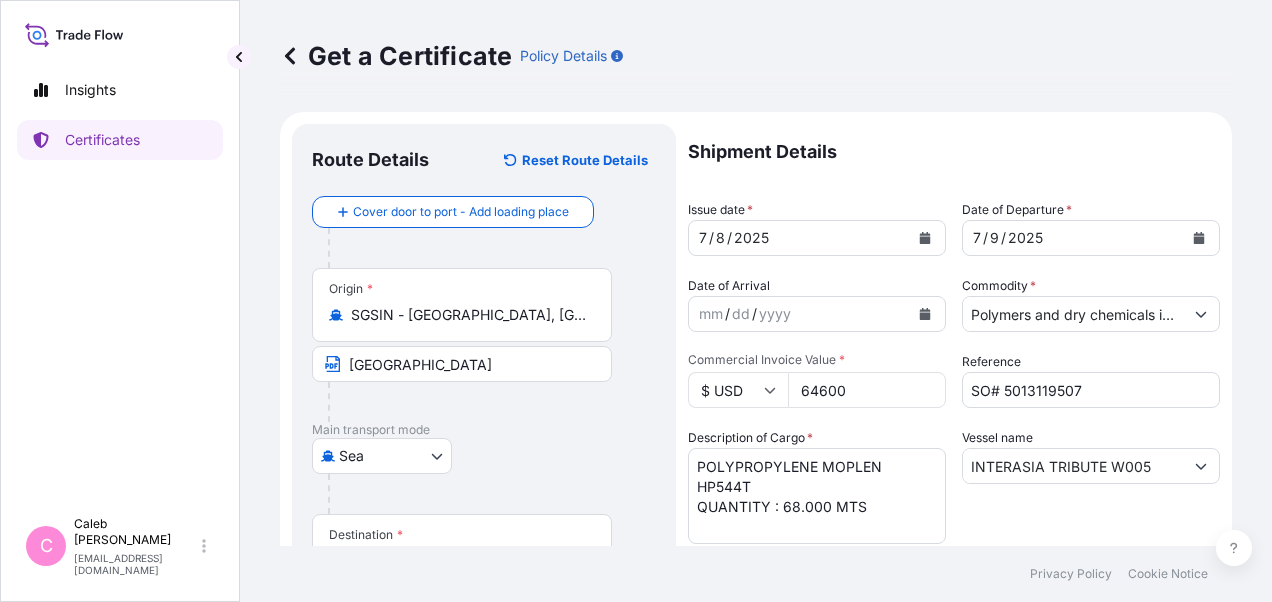 drag, startPoint x: 842, startPoint y: 388, endPoint x: 792, endPoint y: 391, distance: 50.08992 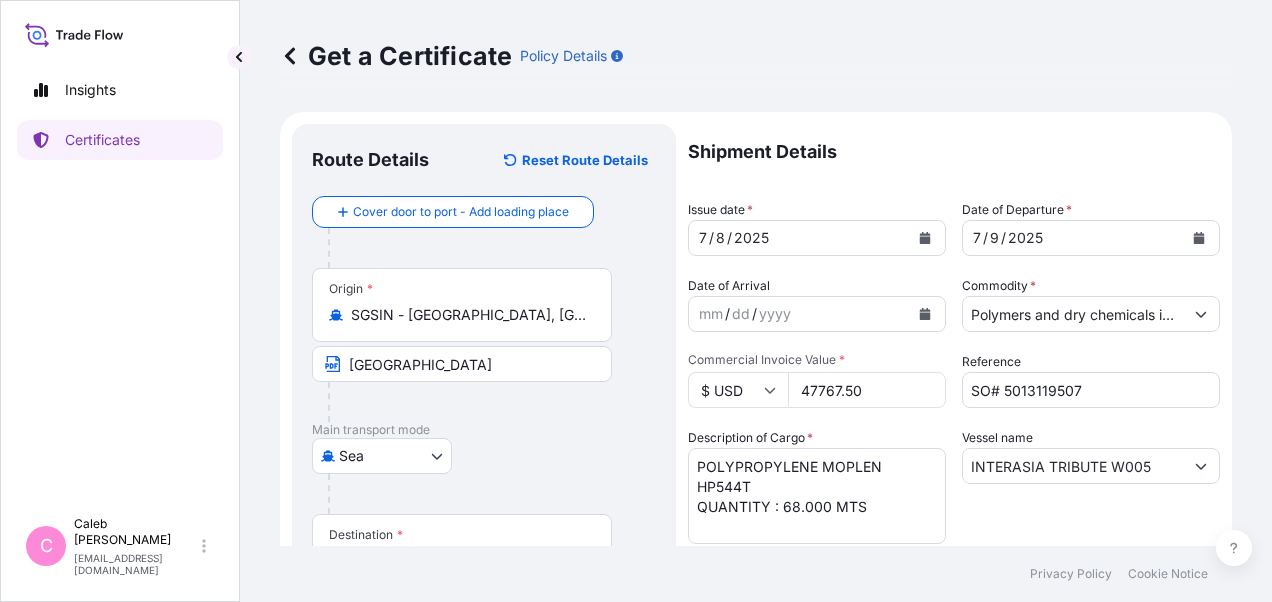 type on "47767.50" 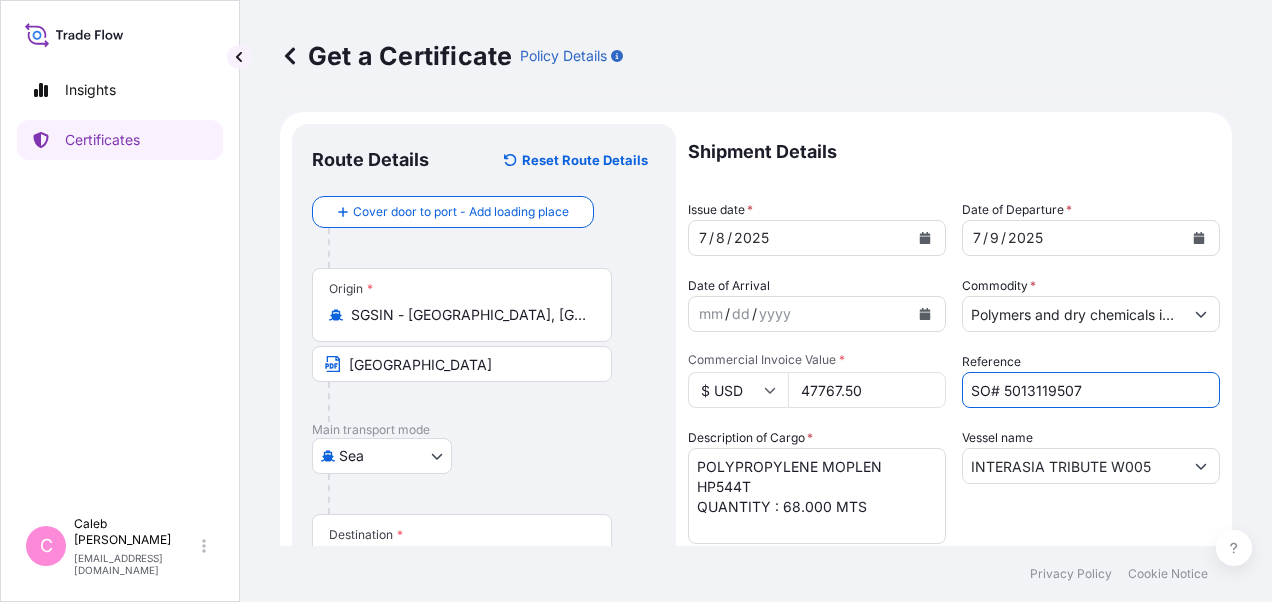 drag, startPoint x: 1085, startPoint y: 379, endPoint x: 998, endPoint y: 386, distance: 87.28116 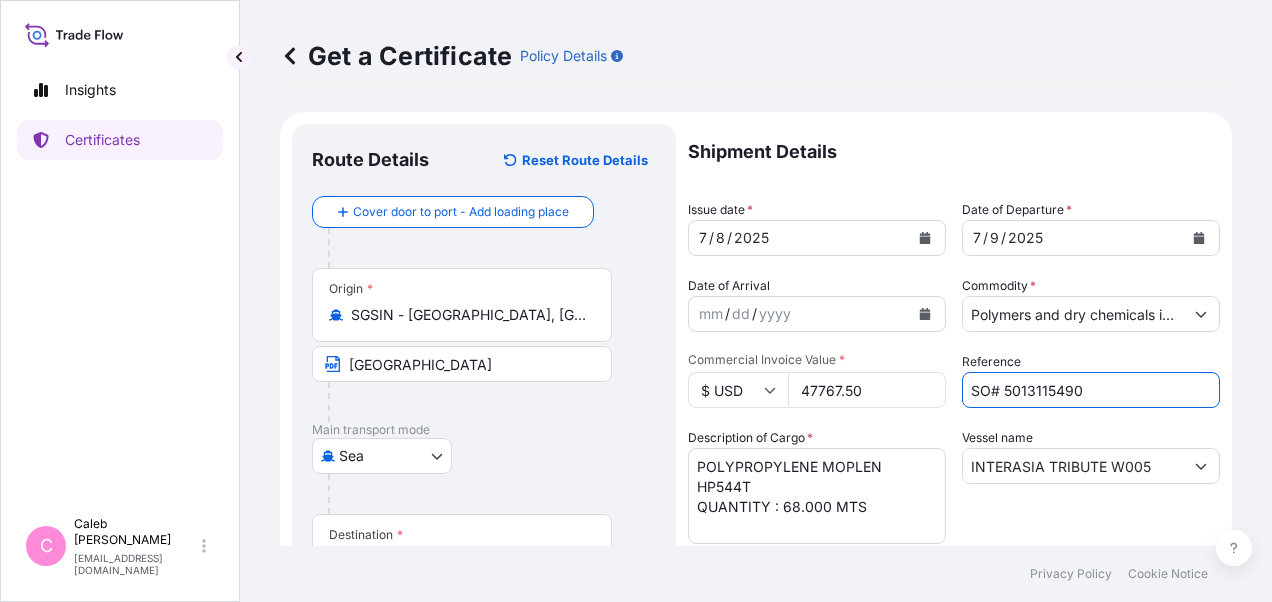 type on "SO# 5013115490" 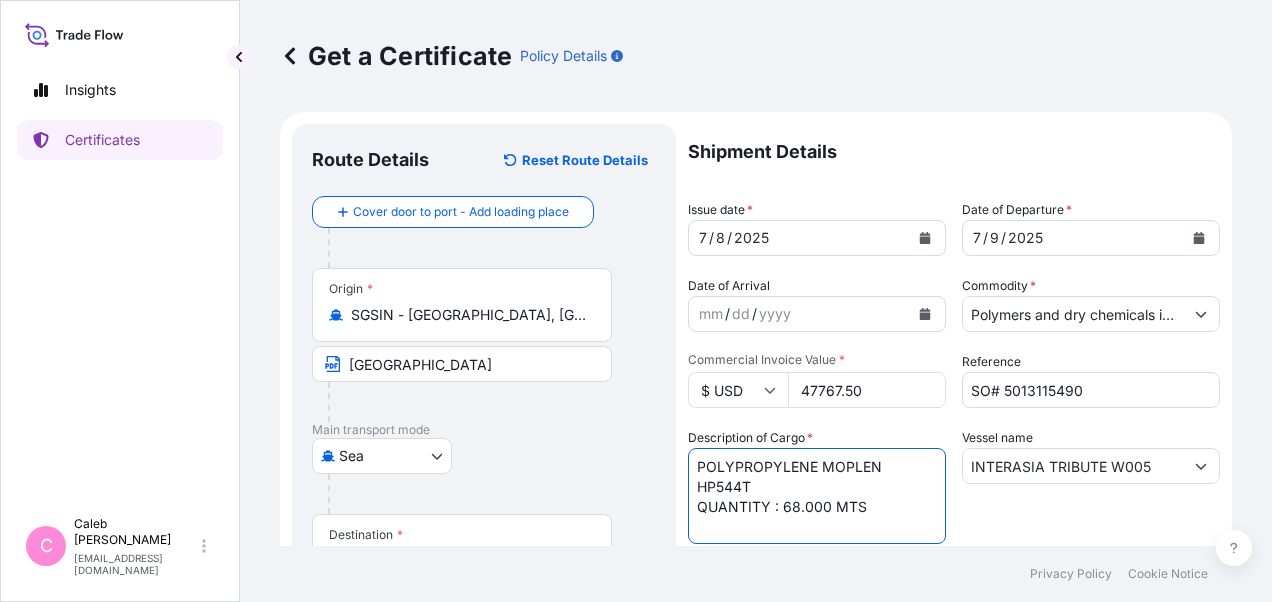 drag, startPoint x: 763, startPoint y: 485, endPoint x: 680, endPoint y: 458, distance: 87.28116 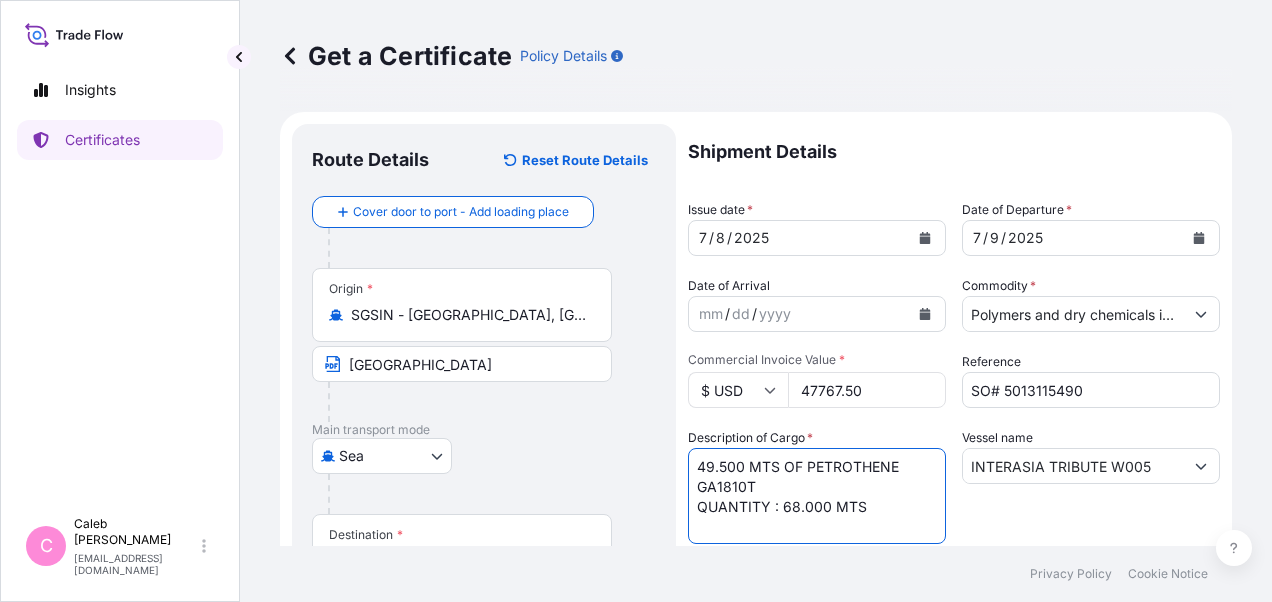 drag, startPoint x: 804, startPoint y: 464, endPoint x: 697, endPoint y: 461, distance: 107.042046 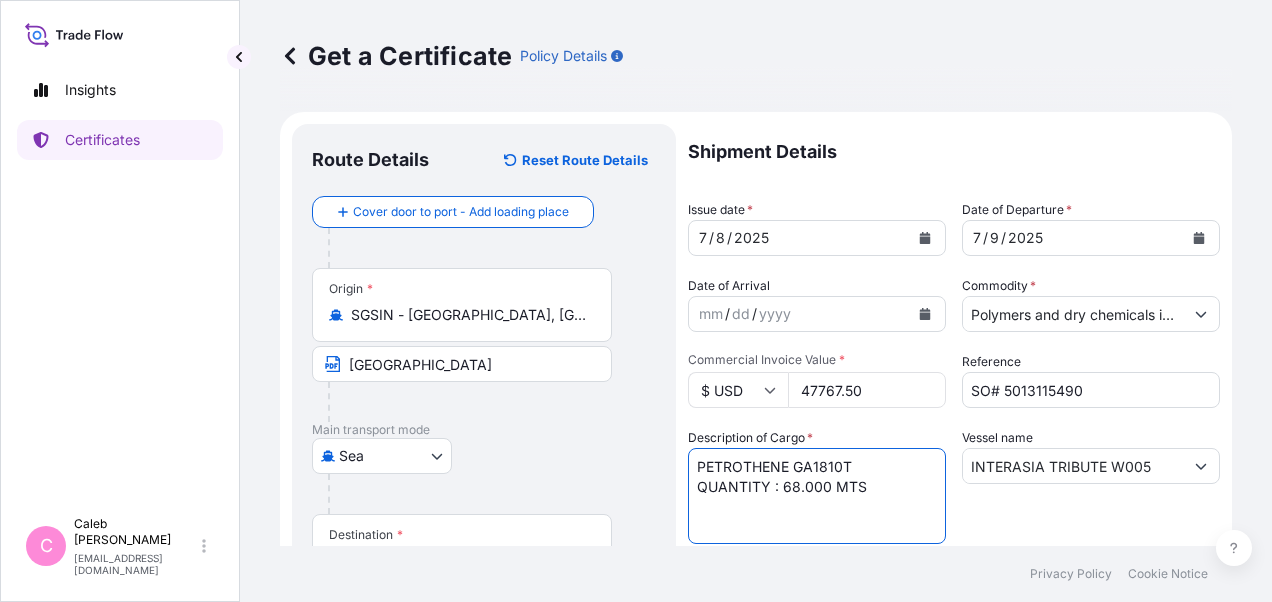 drag, startPoint x: 872, startPoint y: 487, endPoint x: 784, endPoint y: 486, distance: 88.005684 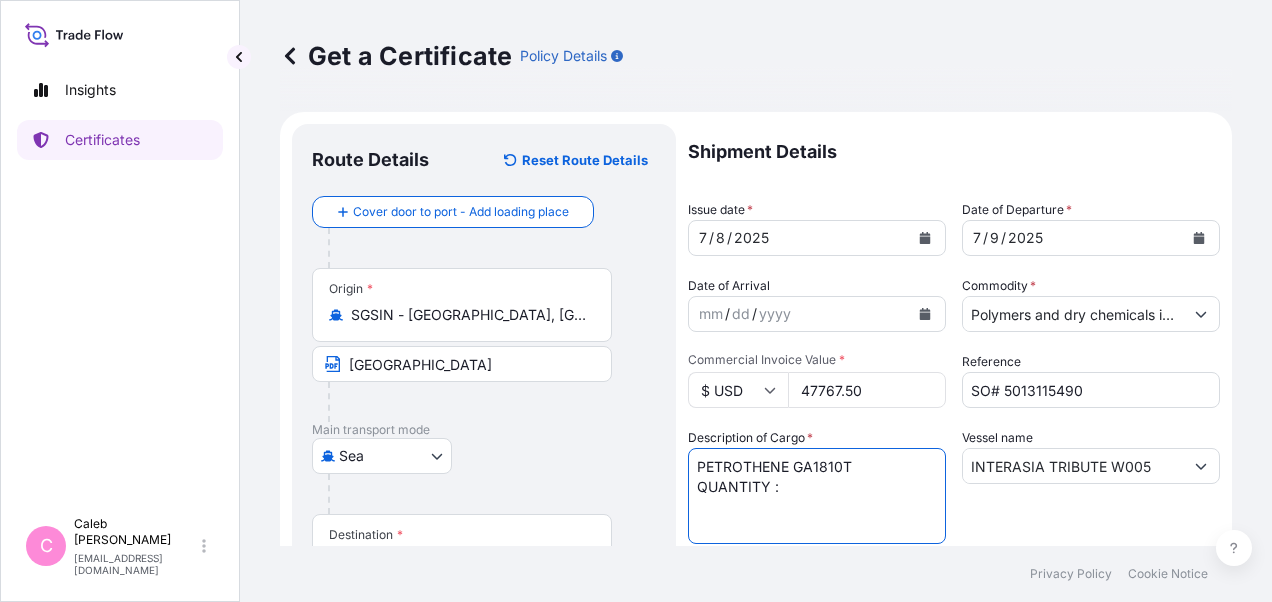 paste on "68.000 MTS" 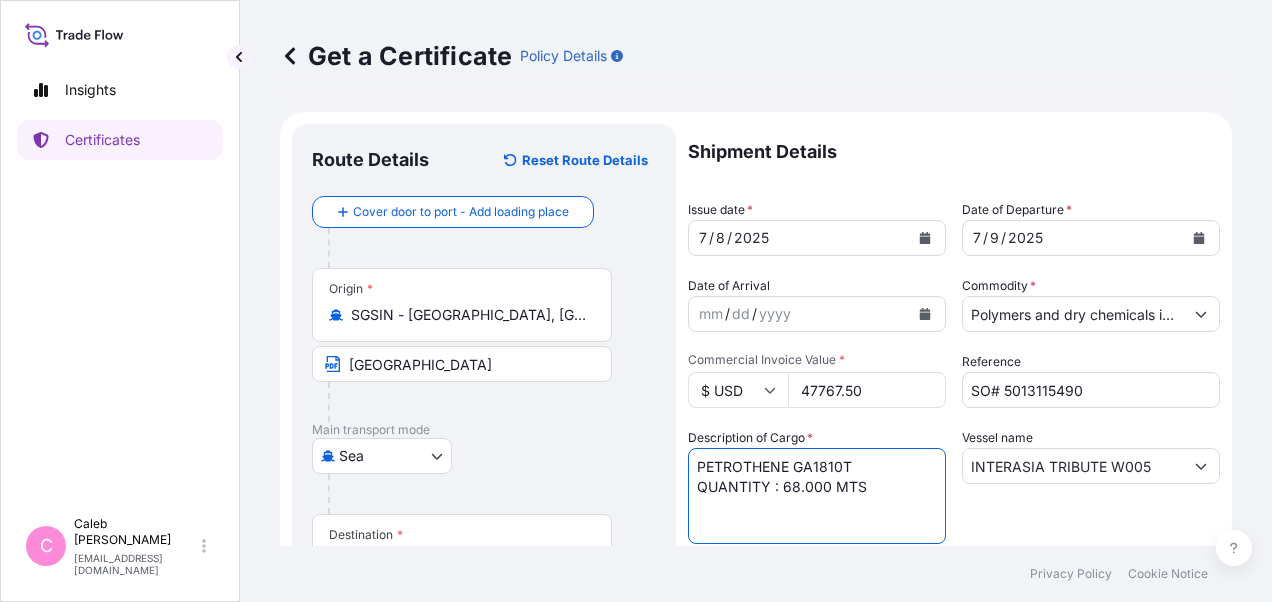 click on "POLYPROPYLENE MOPLEN HP544T
QUANTITY : 68.000 MTS" at bounding box center (817, 496) 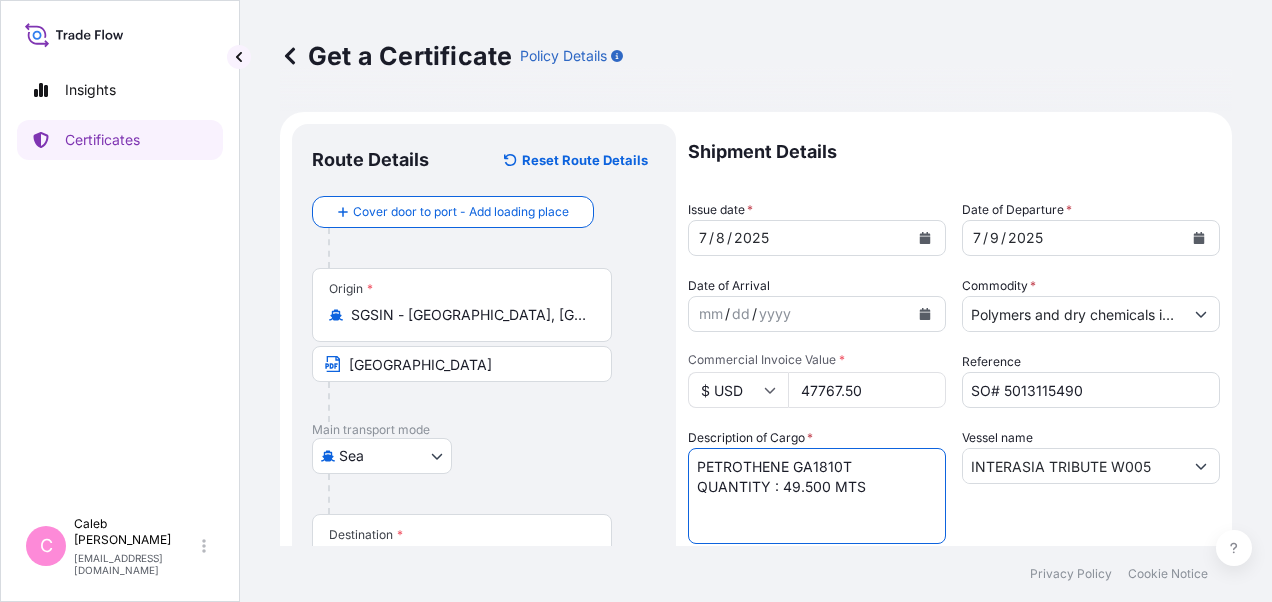 type on "PETROTHENE GA1810T
QUANTITY : 49.500 MTS" 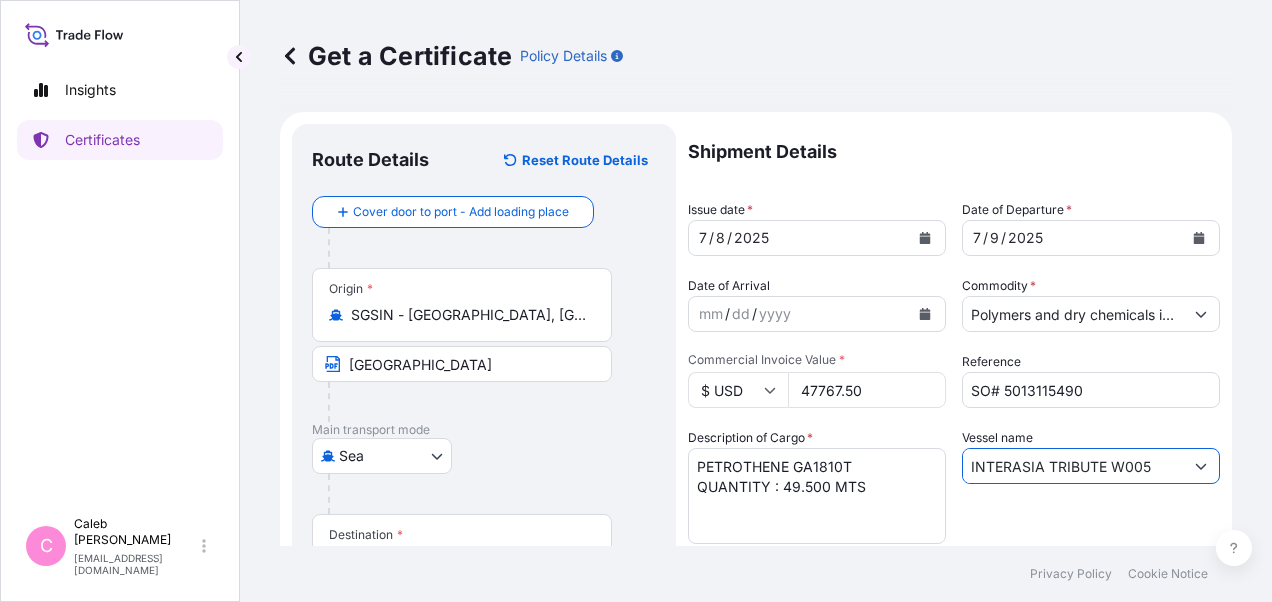 drag, startPoint x: 1145, startPoint y: 465, endPoint x: 944, endPoint y: 469, distance: 201.0398 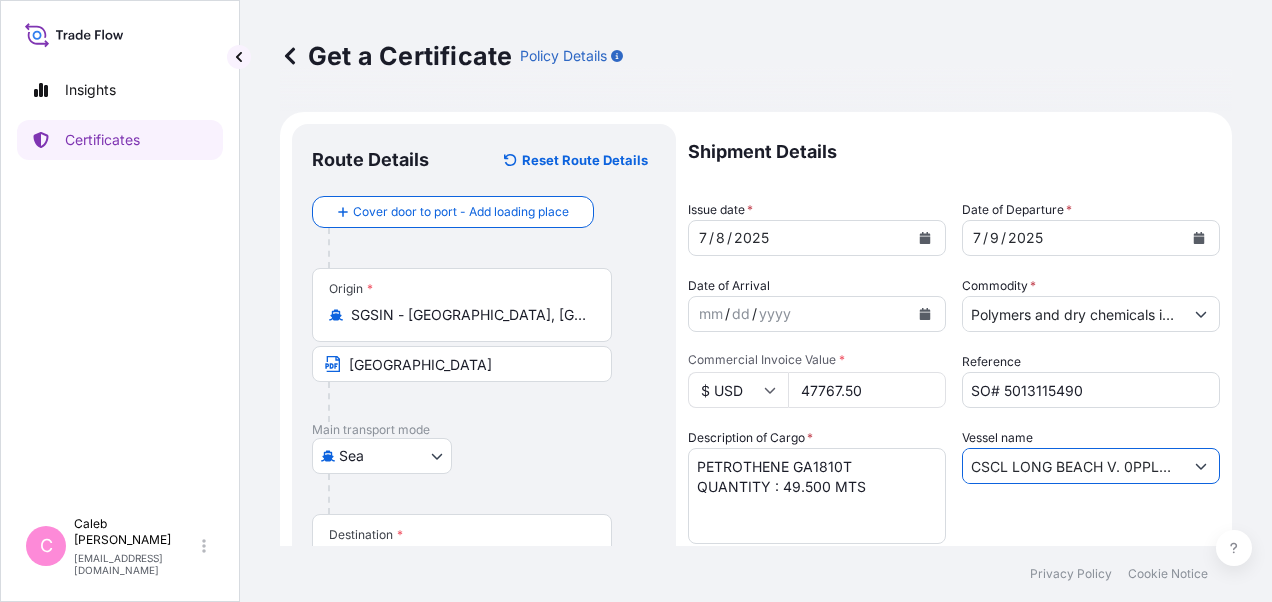 scroll, scrollTop: 0, scrollLeft: 36, axis: horizontal 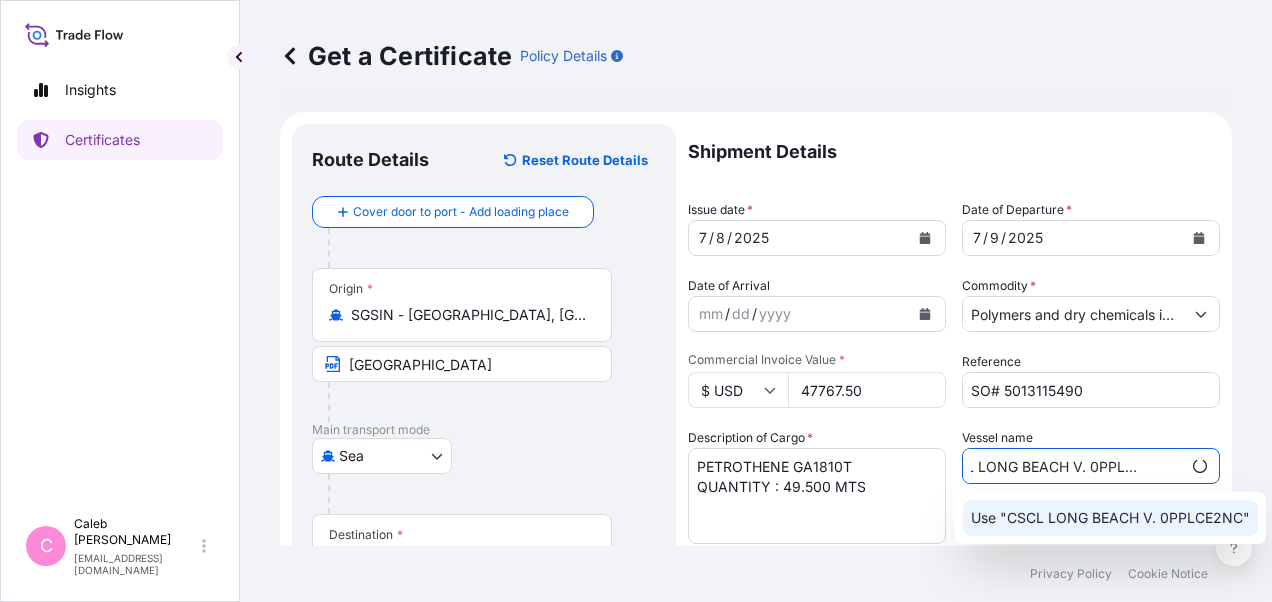 click on "Use "CSCL LONG BEACH V. 0PPLCE2NC"" 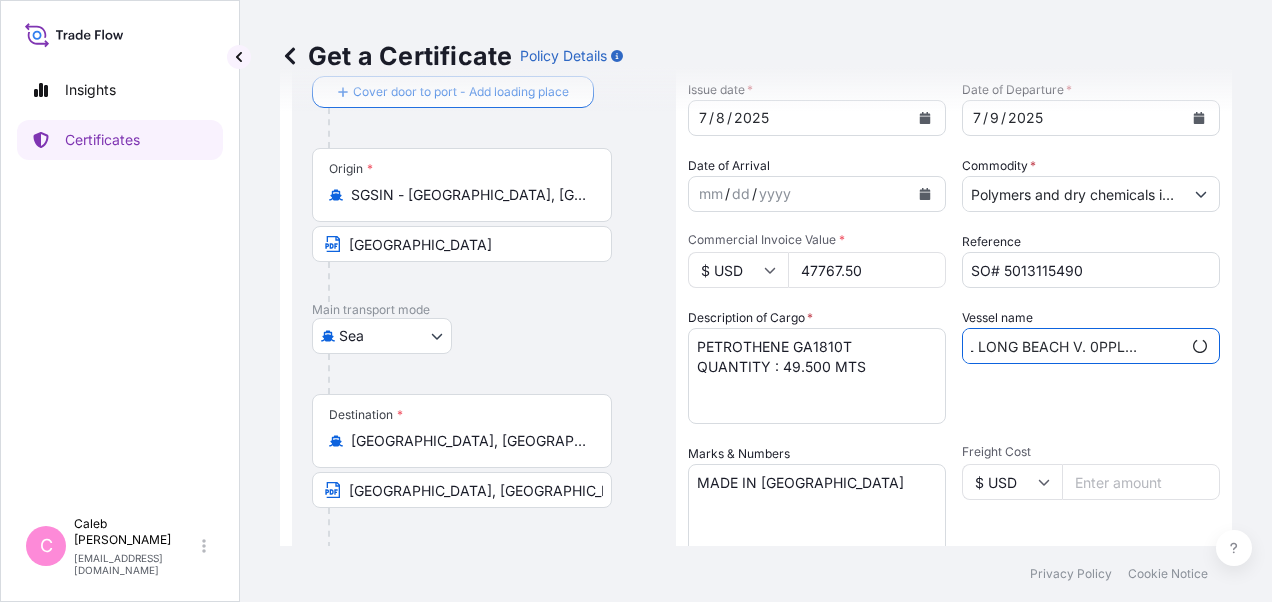 scroll, scrollTop: 200, scrollLeft: 0, axis: vertical 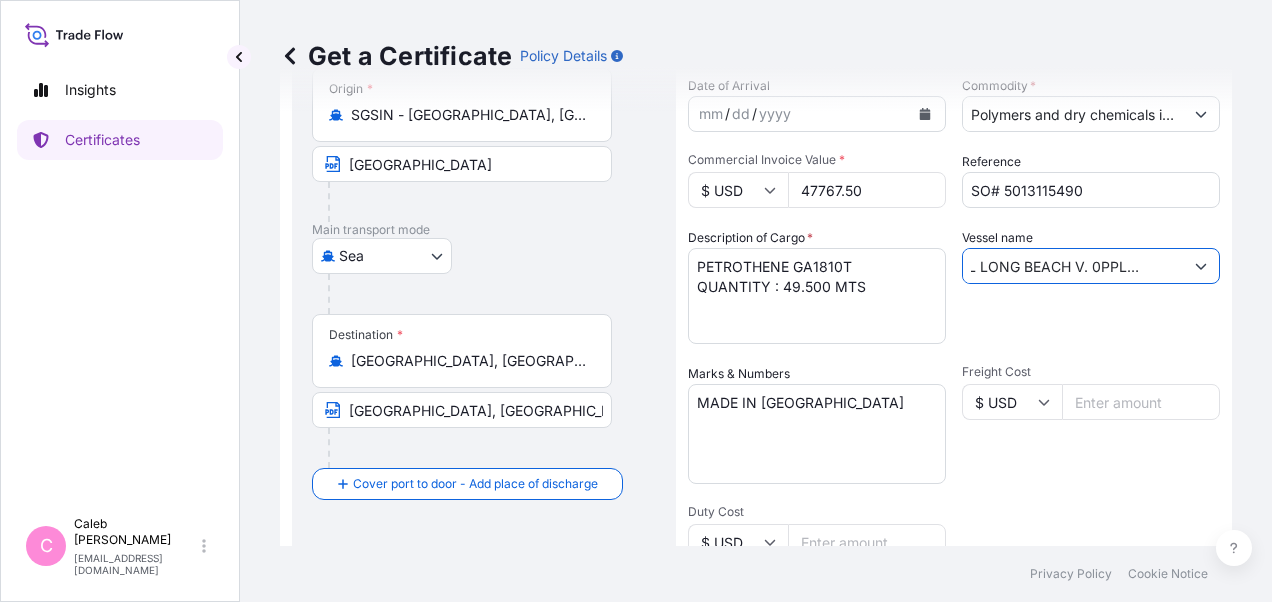 type on "CSCL LONG BEACH V. 0PPLCE2NC" 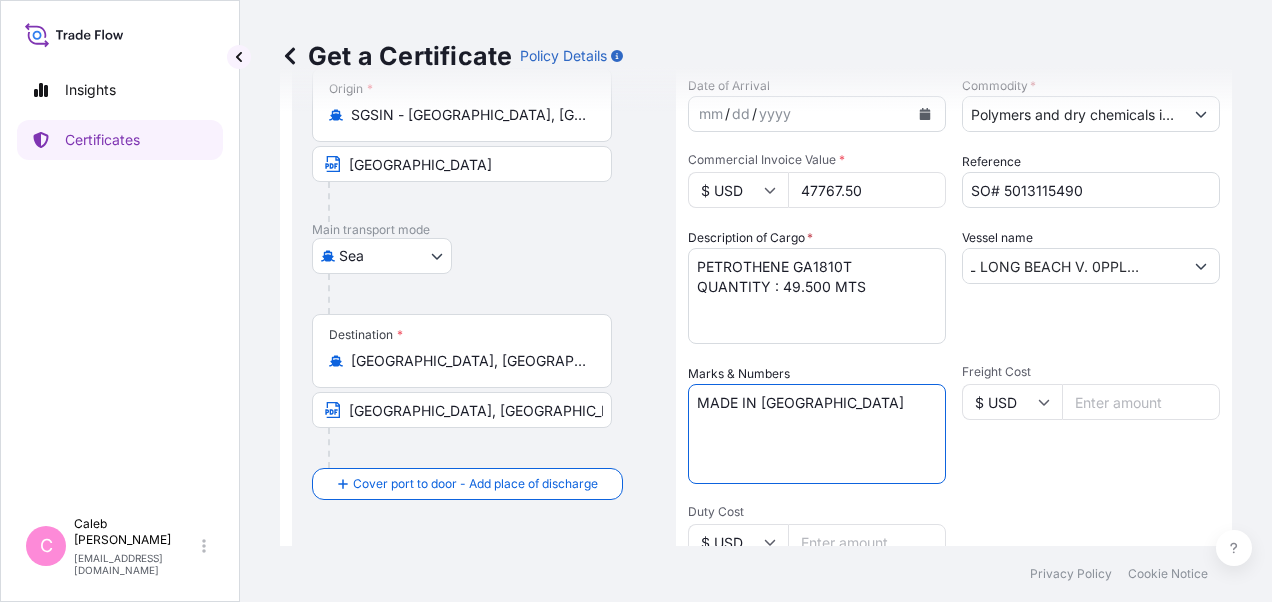 scroll, scrollTop: 0, scrollLeft: 0, axis: both 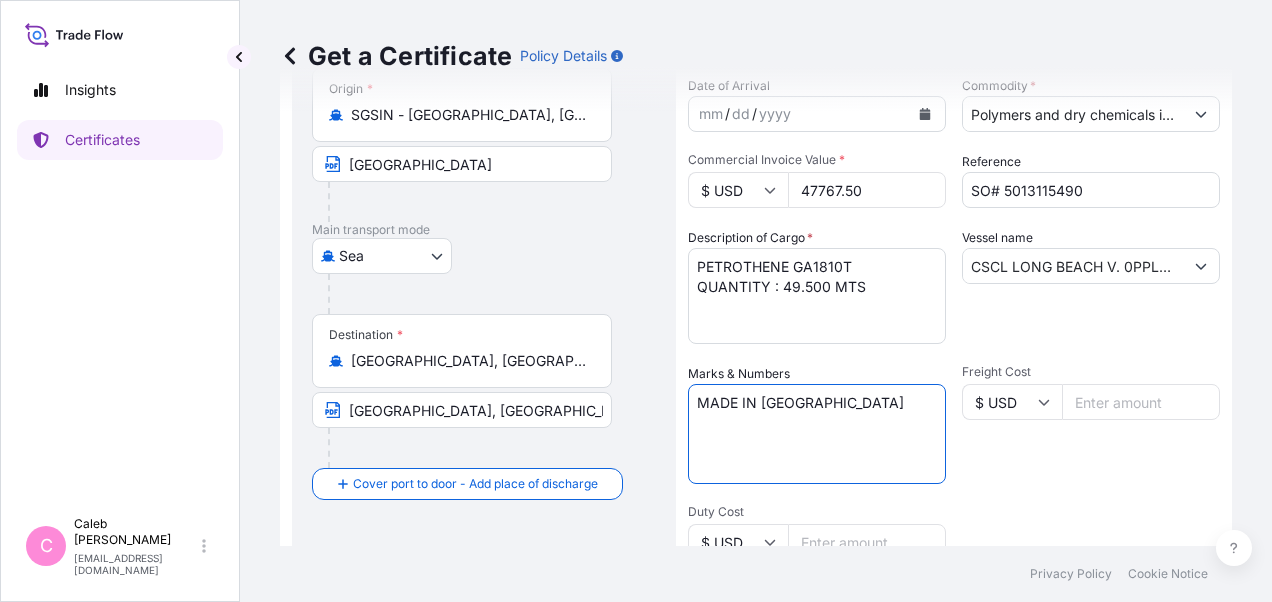 drag, startPoint x: 840, startPoint y: 412, endPoint x: 655, endPoint y: 399, distance: 185.45619 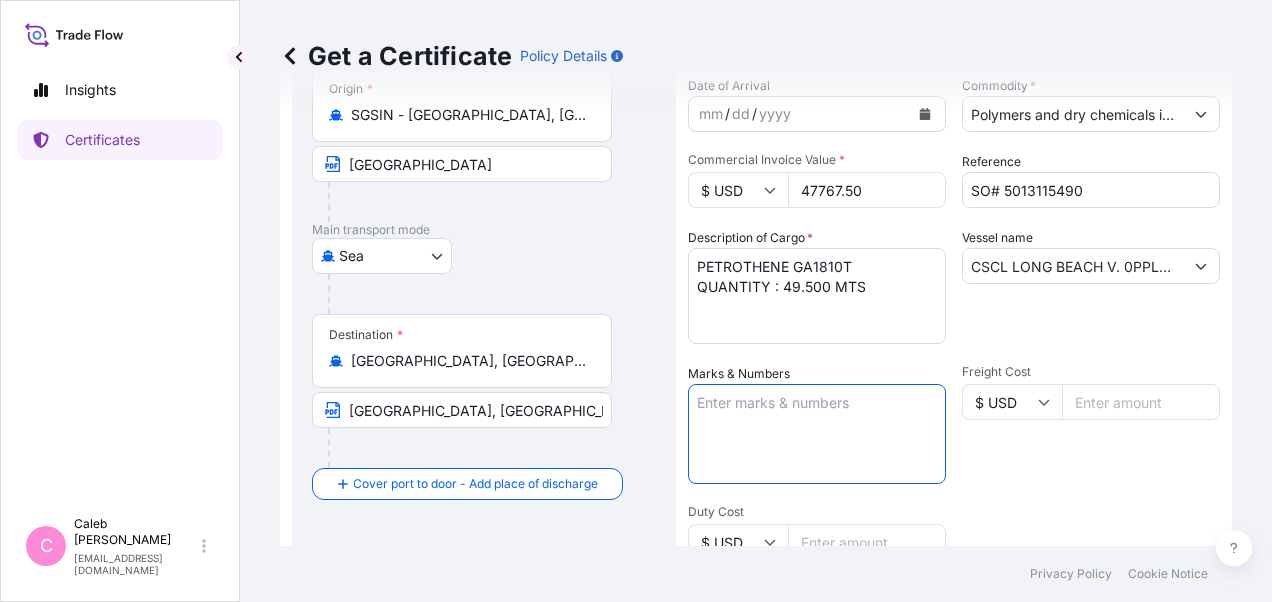 type 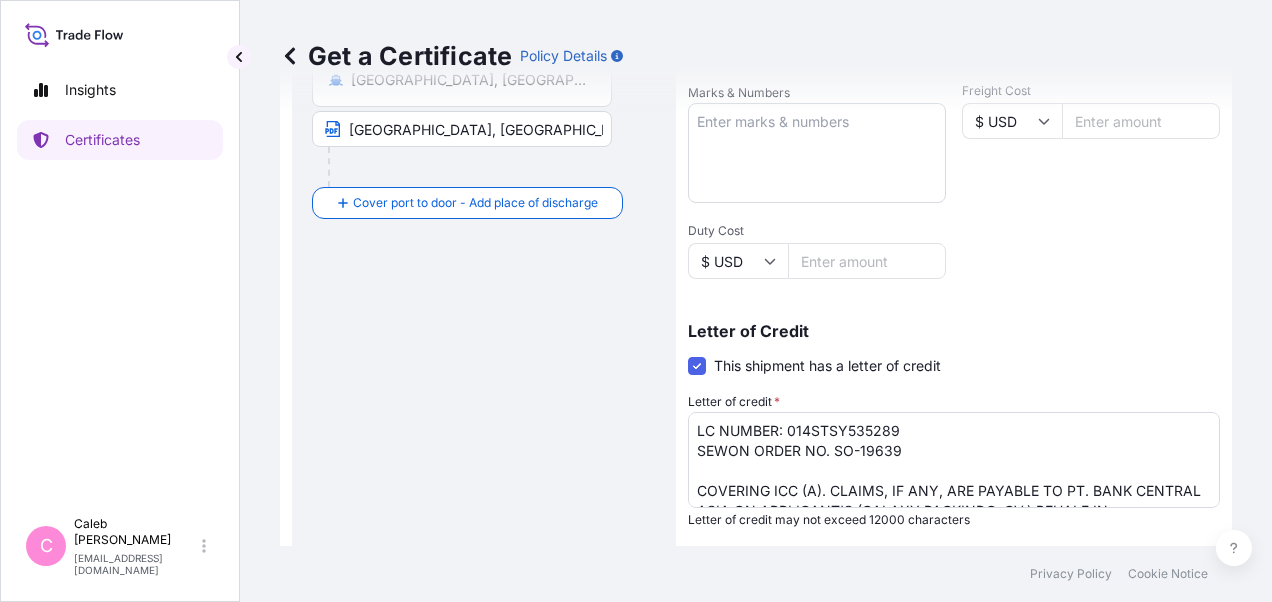 scroll, scrollTop: 500, scrollLeft: 0, axis: vertical 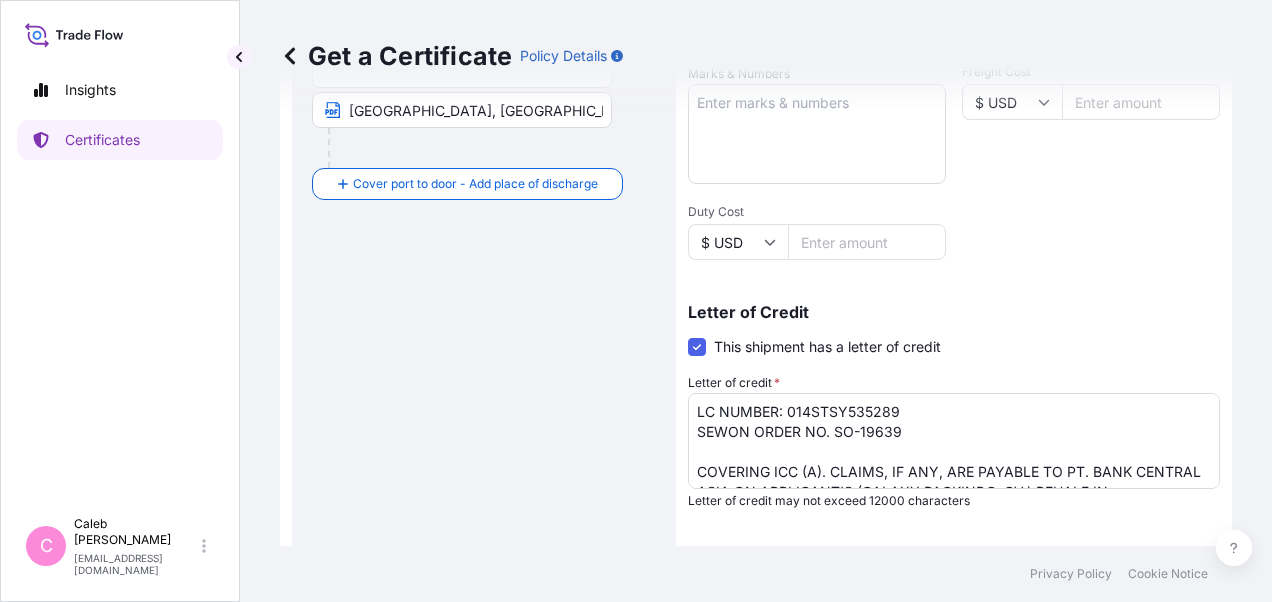 click on "Route Details Reset Route Details   Cover door to port - Add loading place Place of loading Road / [GEOGRAPHIC_DATA] / Inland Origin * [GEOGRAPHIC_DATA] - [GEOGRAPHIC_DATA], [GEOGRAPHIC_DATA] [GEOGRAPHIC_DATA] Main transport mode [GEOGRAPHIC_DATA] Destination * [GEOGRAPHIC_DATA], [GEOGRAPHIC_DATA] [GEOGRAPHIC_DATA], [GEOGRAPHIC_DATA] Cover port to door - Add place of discharge Road / [GEOGRAPHIC_DATA] / Inland Place of Discharge" at bounding box center [484, 204] 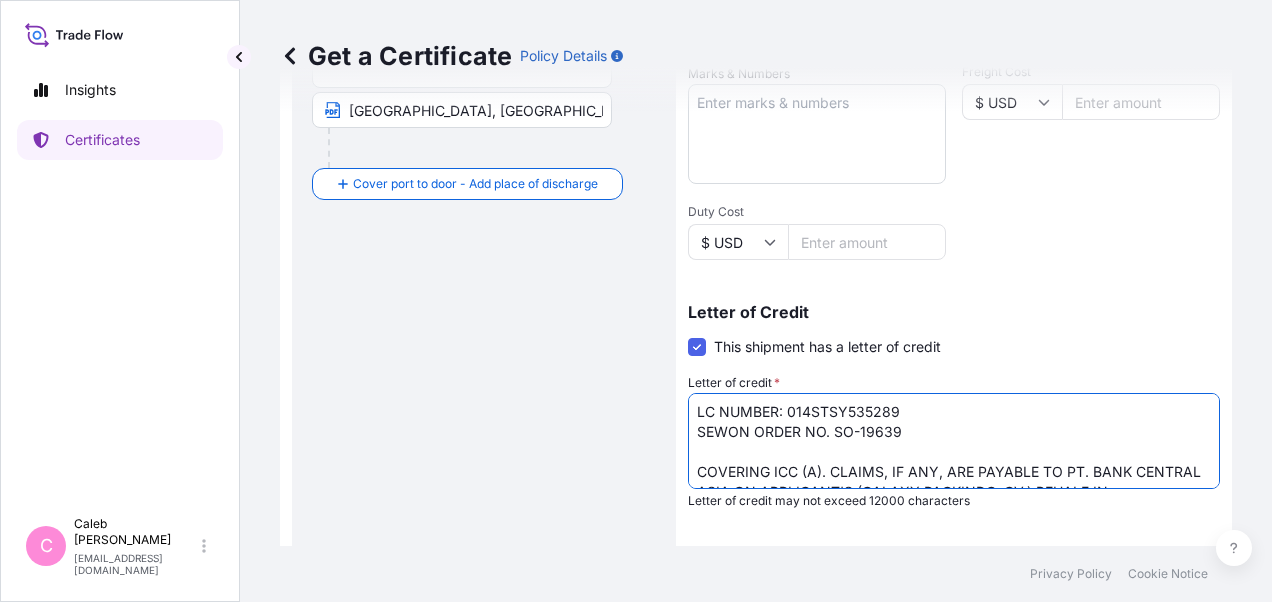 drag, startPoint x: 905, startPoint y: 410, endPoint x: 790, endPoint y: 402, distance: 115.27792 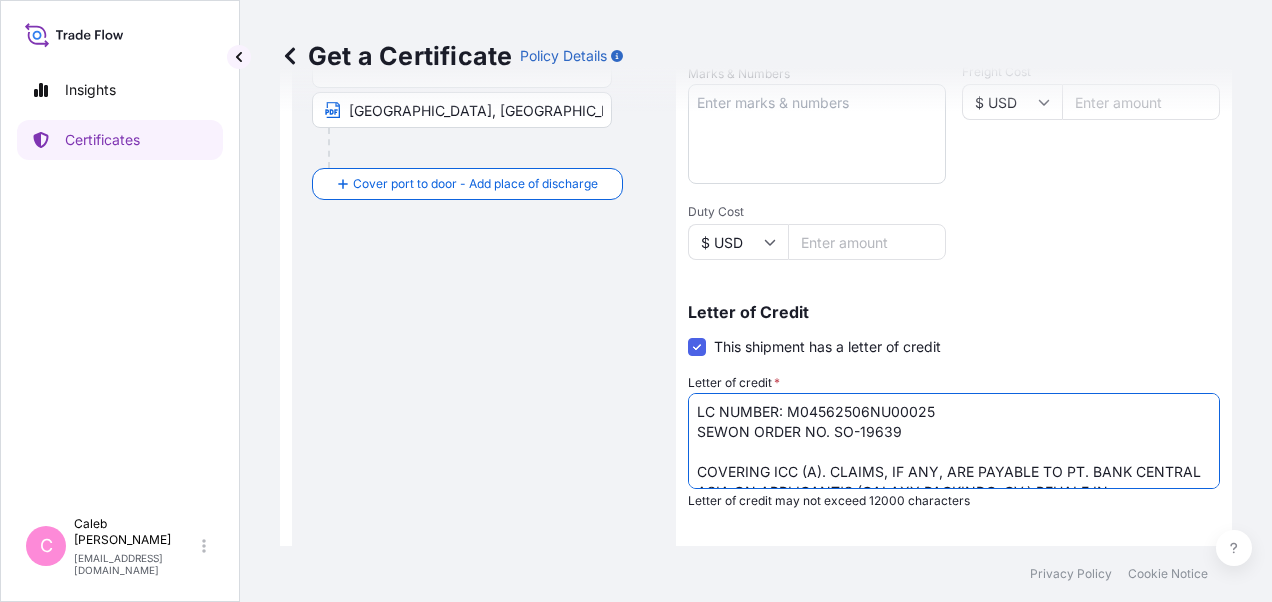 click on "Route Details Reset Route Details   Cover door to port - Add loading place Place of loading Road / [GEOGRAPHIC_DATA] / Inland Origin * [GEOGRAPHIC_DATA] - [GEOGRAPHIC_DATA], [GEOGRAPHIC_DATA] [GEOGRAPHIC_DATA] Main transport mode [GEOGRAPHIC_DATA] Destination * [GEOGRAPHIC_DATA], [GEOGRAPHIC_DATA] [GEOGRAPHIC_DATA], [GEOGRAPHIC_DATA] Cover port to door - Add place of discharge Road / [GEOGRAPHIC_DATA] / Inland Place of Discharge" at bounding box center [484, 204] 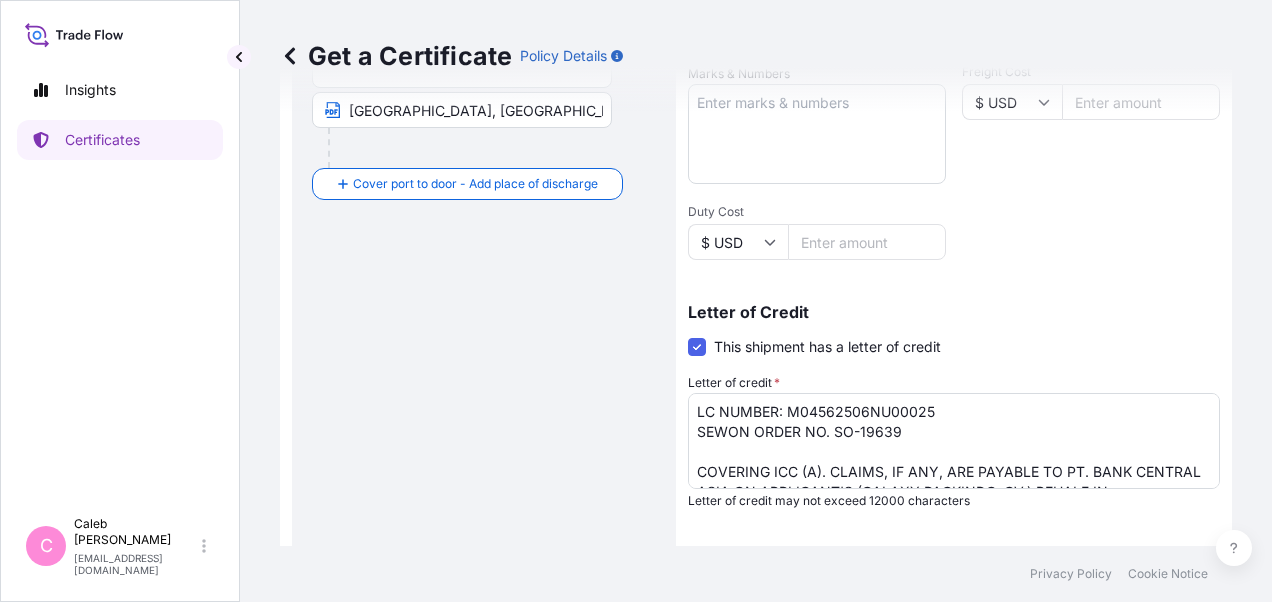 click on "Route Details Reset Route Details   Cover door to port - Add loading place Place of loading Road / [GEOGRAPHIC_DATA] / Inland Origin * [GEOGRAPHIC_DATA] - [GEOGRAPHIC_DATA], [GEOGRAPHIC_DATA] [GEOGRAPHIC_DATA] Main transport mode [GEOGRAPHIC_DATA] Destination * [GEOGRAPHIC_DATA], [GEOGRAPHIC_DATA] [GEOGRAPHIC_DATA], [GEOGRAPHIC_DATA] Cover port to door - Add place of discharge Road / [GEOGRAPHIC_DATA] / Inland Place of Discharge" at bounding box center (484, 204) 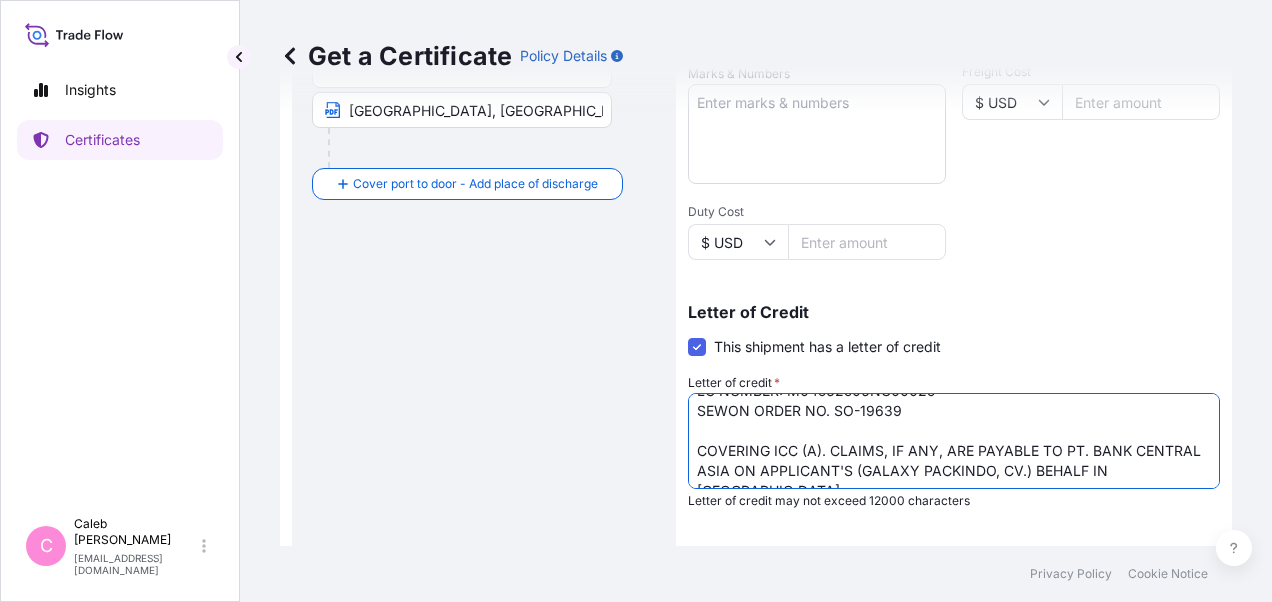 scroll, scrollTop: 40, scrollLeft: 0, axis: vertical 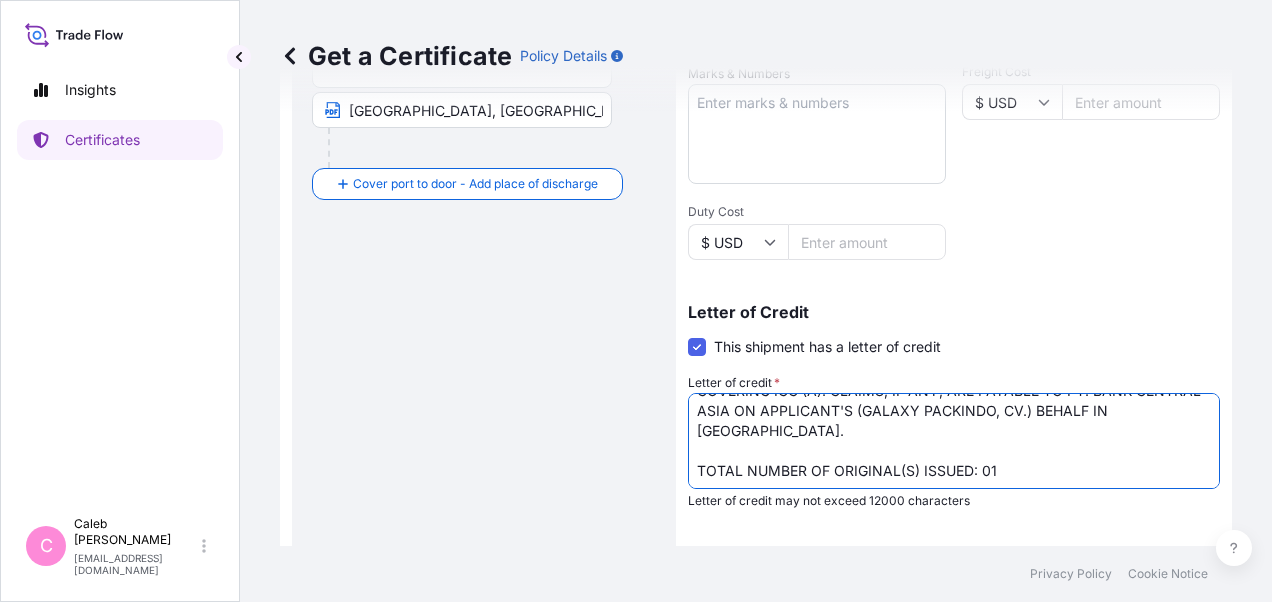 drag, startPoint x: 695, startPoint y: 428, endPoint x: 782, endPoint y: 444, distance: 88.45903 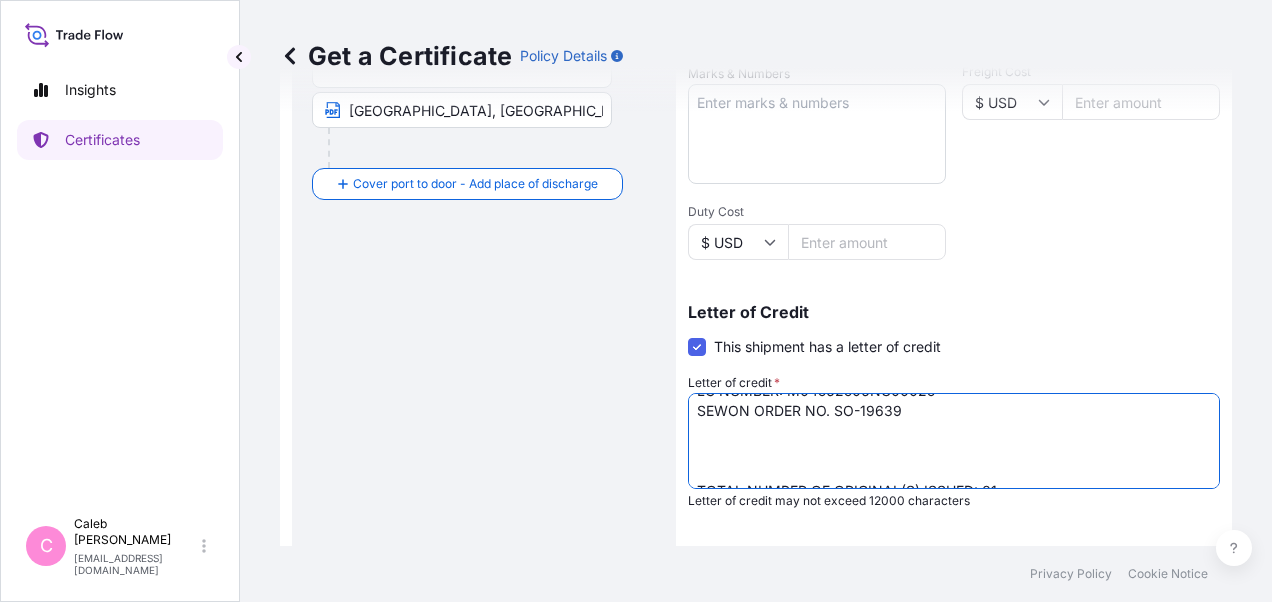 scroll, scrollTop: 41, scrollLeft: 0, axis: vertical 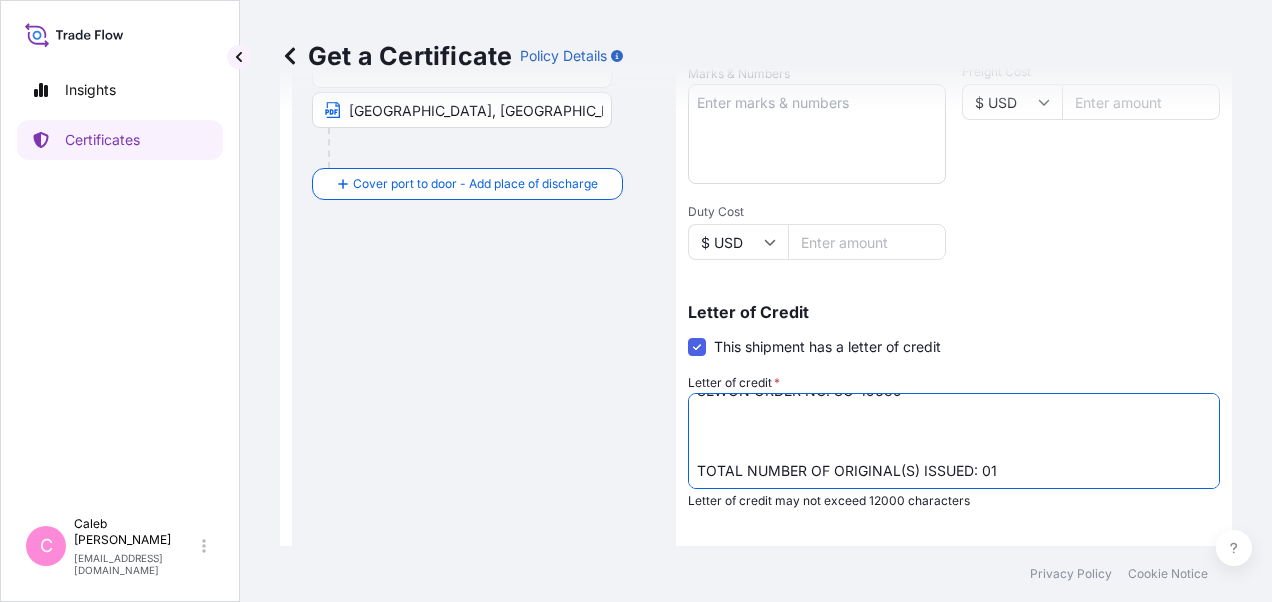 click on "LC NUMBER: 014STSY535289
COVERING ICC (A). CLAIMS, IF ANY, ARE PAYABLE TO PT. BANK CENTRAL ASIA ON APPLICANT'S (GALAXY PACKINDO, CV.) BEHALF IN [GEOGRAPHIC_DATA].
TOTAL NUMBER OF ORIGINAL(S) ISSUED: 01" at bounding box center (954, 441) 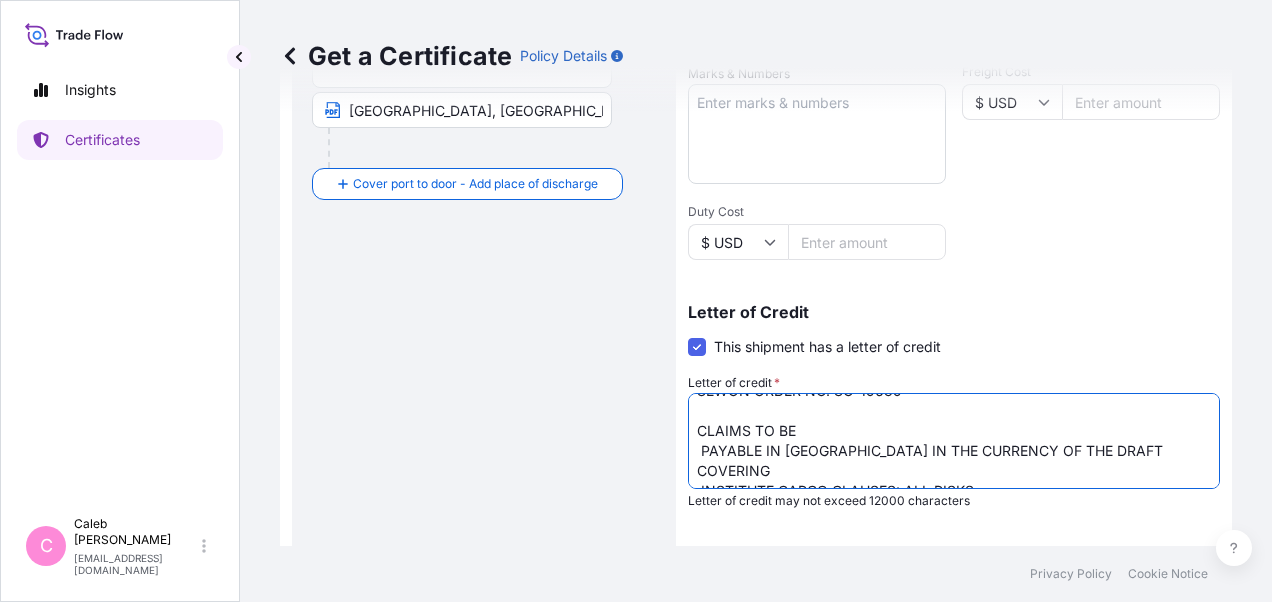 scroll, scrollTop: 101, scrollLeft: 0, axis: vertical 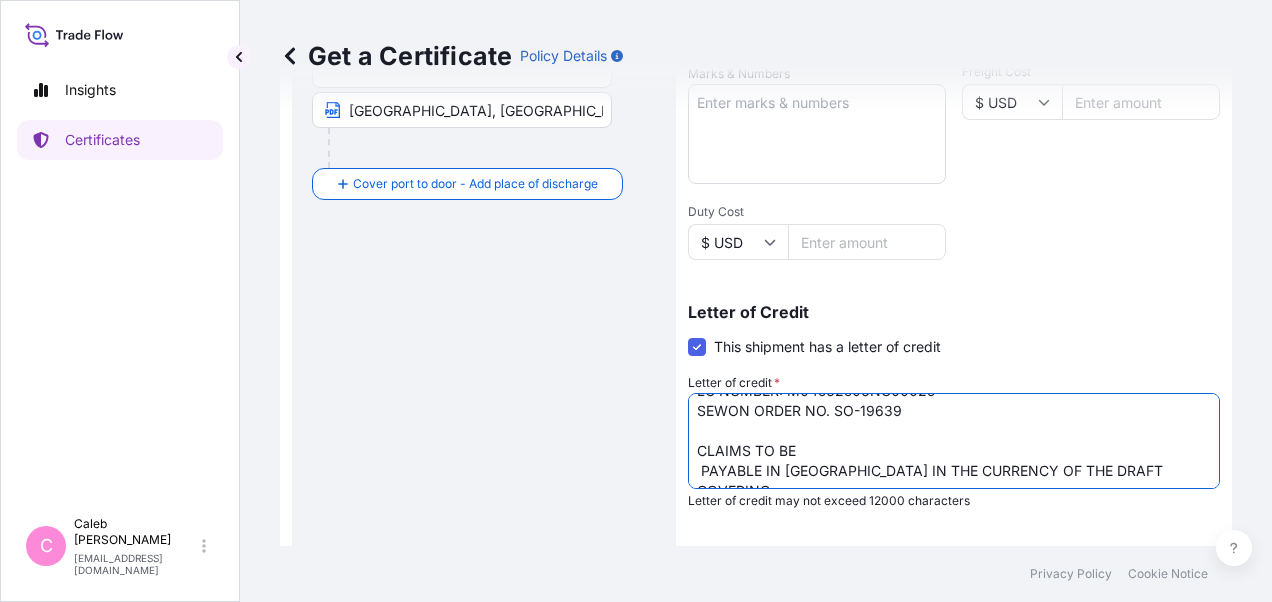 click on "LC NUMBER: 014STSY535289
COVERING ICC (A). CLAIMS, IF ANY, ARE PAYABLE TO PT. BANK CENTRAL ASIA ON APPLICANT'S (GALAXY PACKINDO, CV.) BEHALF IN [GEOGRAPHIC_DATA].
TOTAL NUMBER OF ORIGINAL(S) ISSUED: 01" at bounding box center (954, 441) 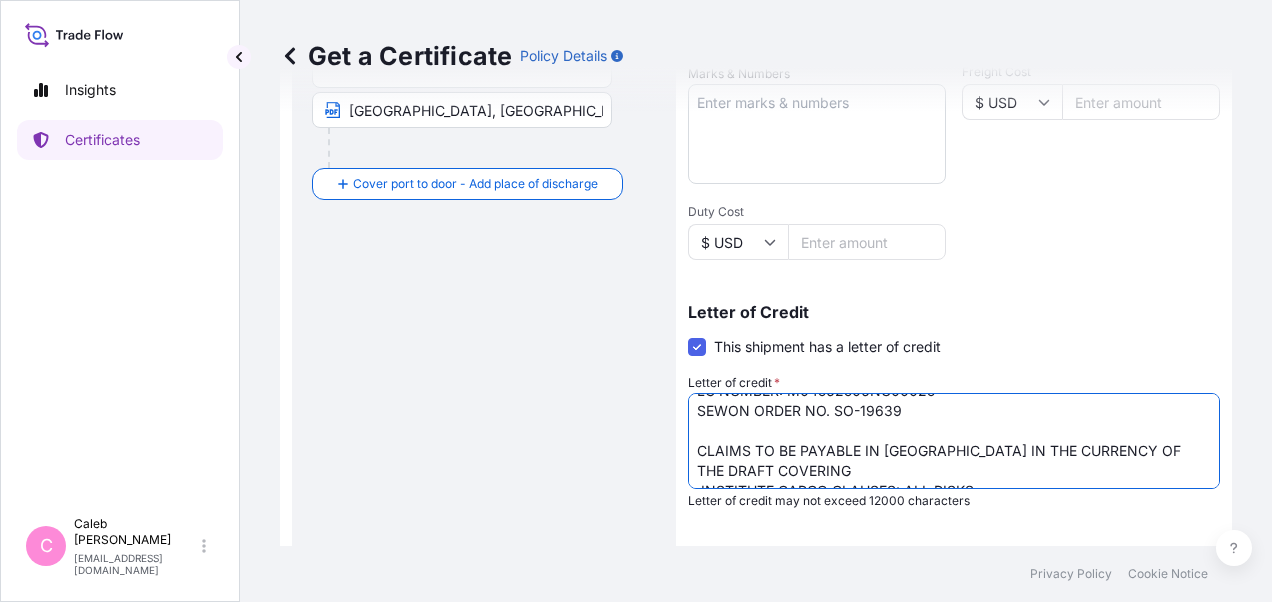 click on "LC NUMBER: 014STSY535289
COVERING ICC (A). CLAIMS, IF ANY, ARE PAYABLE TO PT. BANK CENTRAL ASIA ON APPLICANT'S (GALAXY PACKINDO, CV.) BEHALF IN [GEOGRAPHIC_DATA].
TOTAL NUMBER OF ORIGINAL(S) ISSUED: 01" at bounding box center [954, 441] 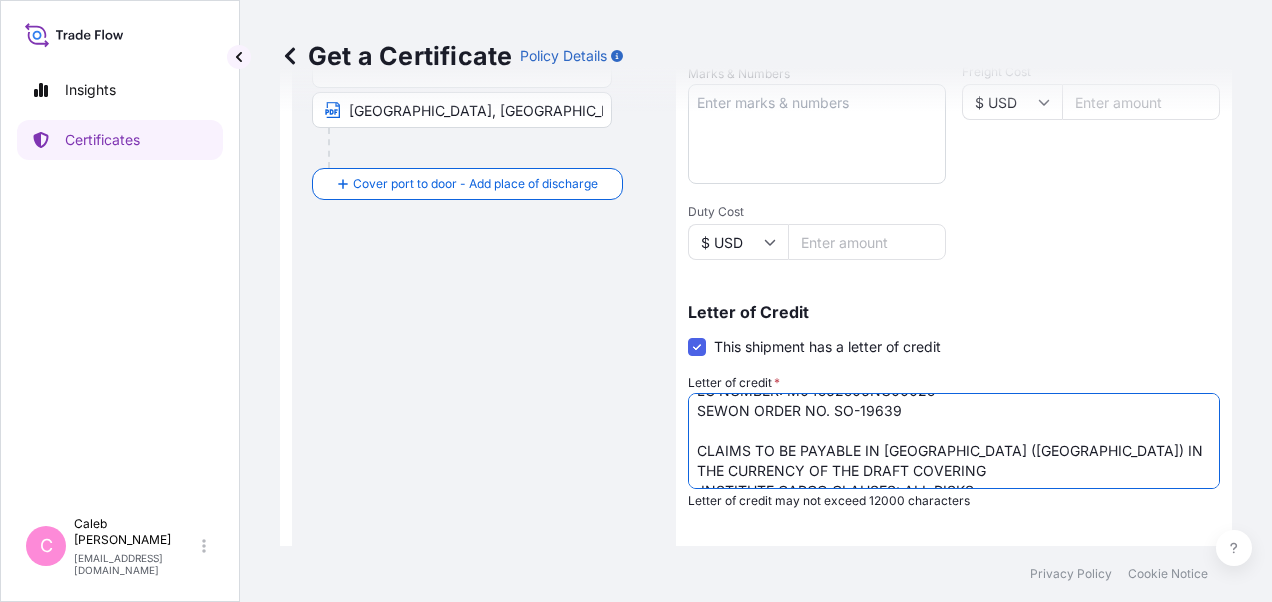 click on "LC NUMBER: 014STSY535289
COVERING ICC (A). CLAIMS, IF ANY, ARE PAYABLE TO PT. BANK CENTRAL ASIA ON APPLICANT'S (GALAXY PACKINDO, CV.) BEHALF IN [GEOGRAPHIC_DATA].
TOTAL NUMBER OF ORIGINAL(S) ISSUED: 01" at bounding box center (954, 441) 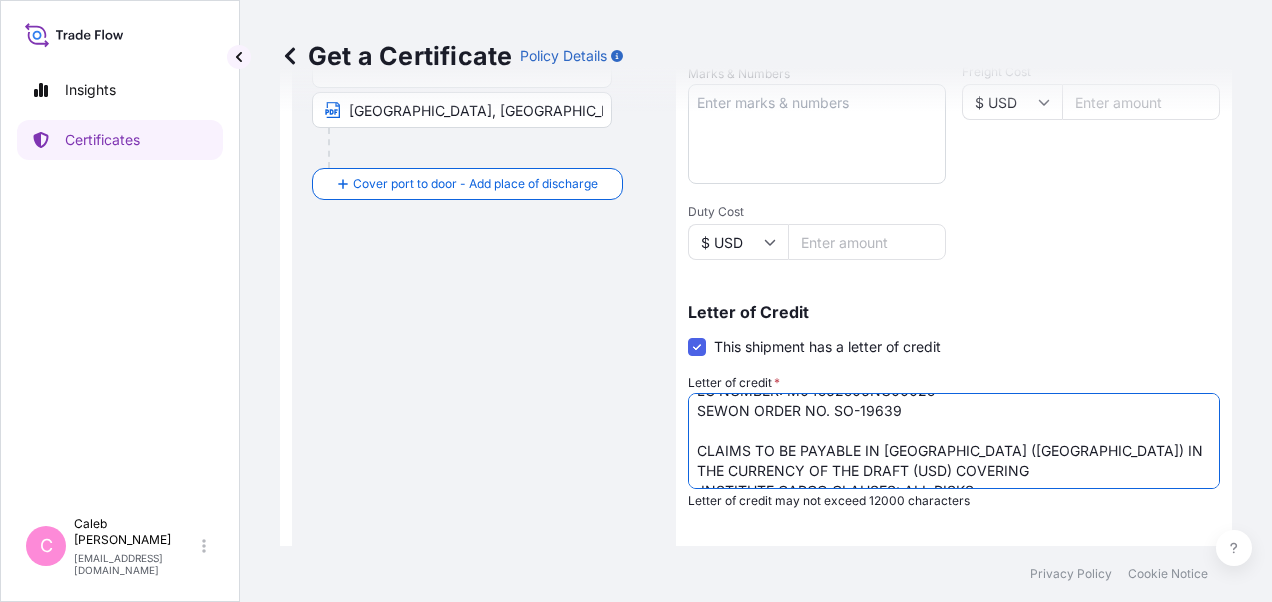 scroll, scrollTop: 61, scrollLeft: 0, axis: vertical 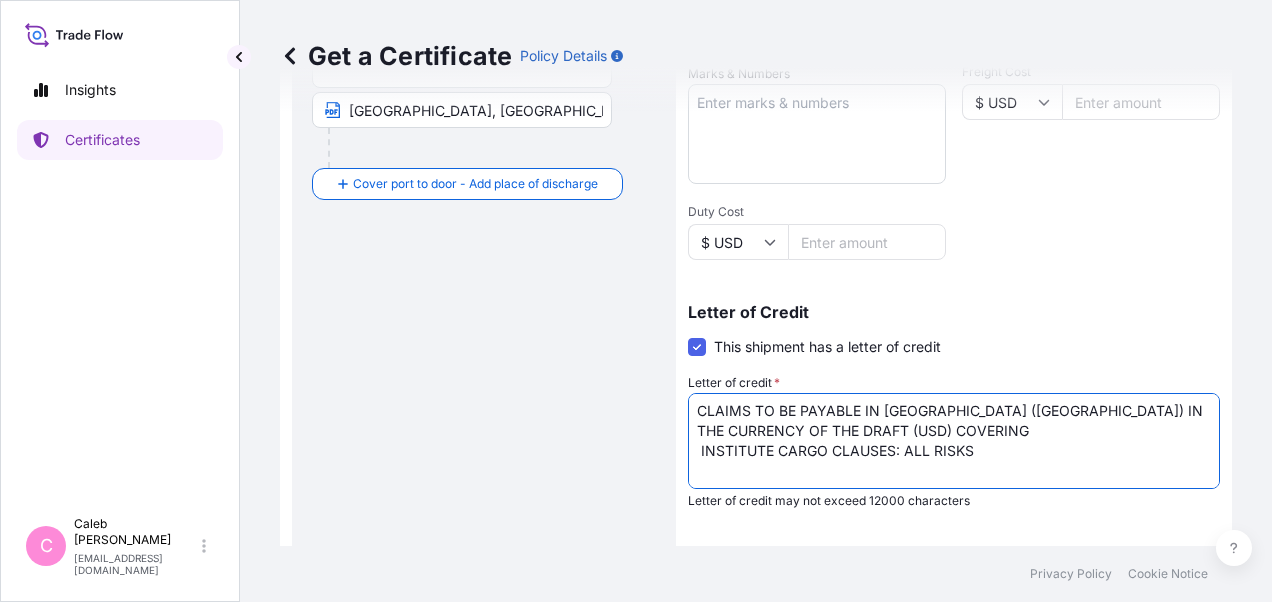 click on "LC NUMBER: 014STSY535289
COVERING ICC (A). CLAIMS, IF ANY, ARE PAYABLE TO PT. BANK CENTRAL ASIA ON APPLICANT'S (GALAXY PACKINDO, CV.) BEHALF IN [GEOGRAPHIC_DATA].
TOTAL NUMBER OF ORIGINAL(S) ISSUED: 01" at bounding box center [954, 441] 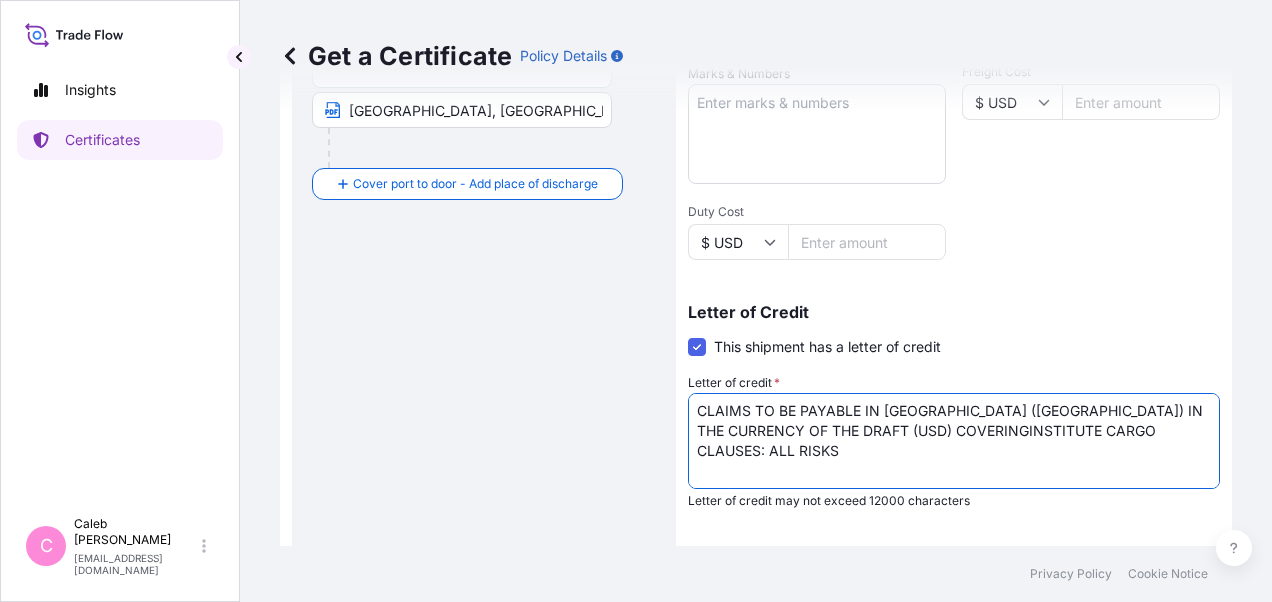 scroll, scrollTop: 41, scrollLeft: 0, axis: vertical 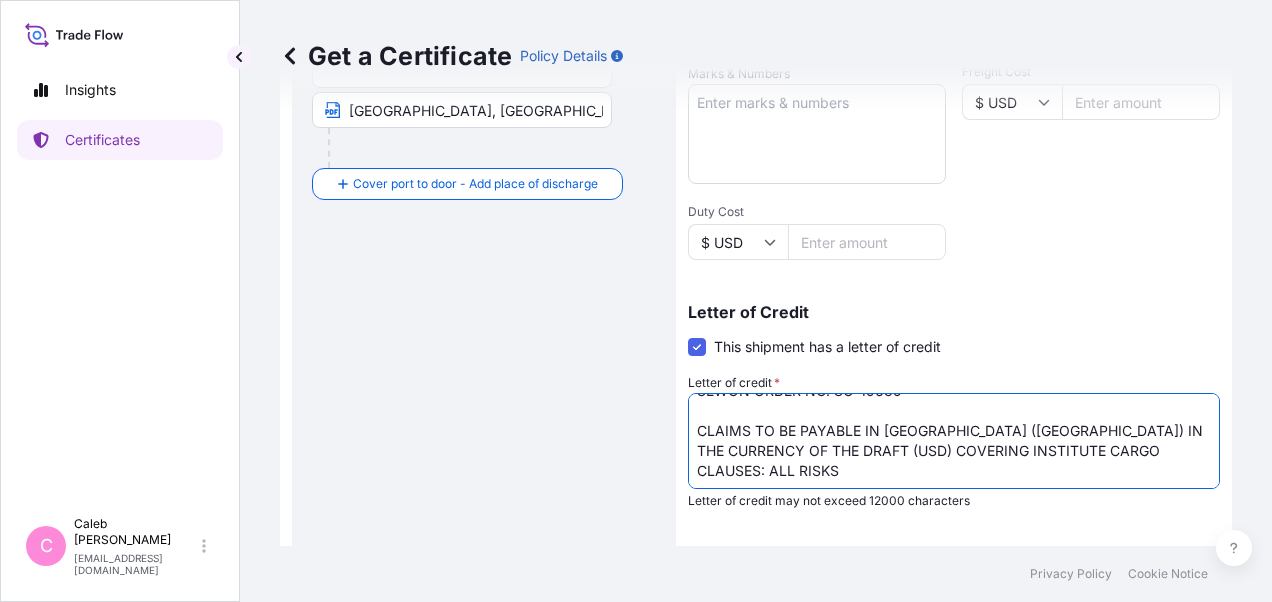 click on "LC NUMBER: 014STSY535289
COVERING ICC (A). CLAIMS, IF ANY, ARE PAYABLE TO PT. BANK CENTRAL ASIA ON APPLICANT'S (GALAXY PACKINDO, CV.) BEHALF IN [GEOGRAPHIC_DATA].
TOTAL NUMBER OF ORIGINAL(S) ISSUED: 01" at bounding box center [954, 441] 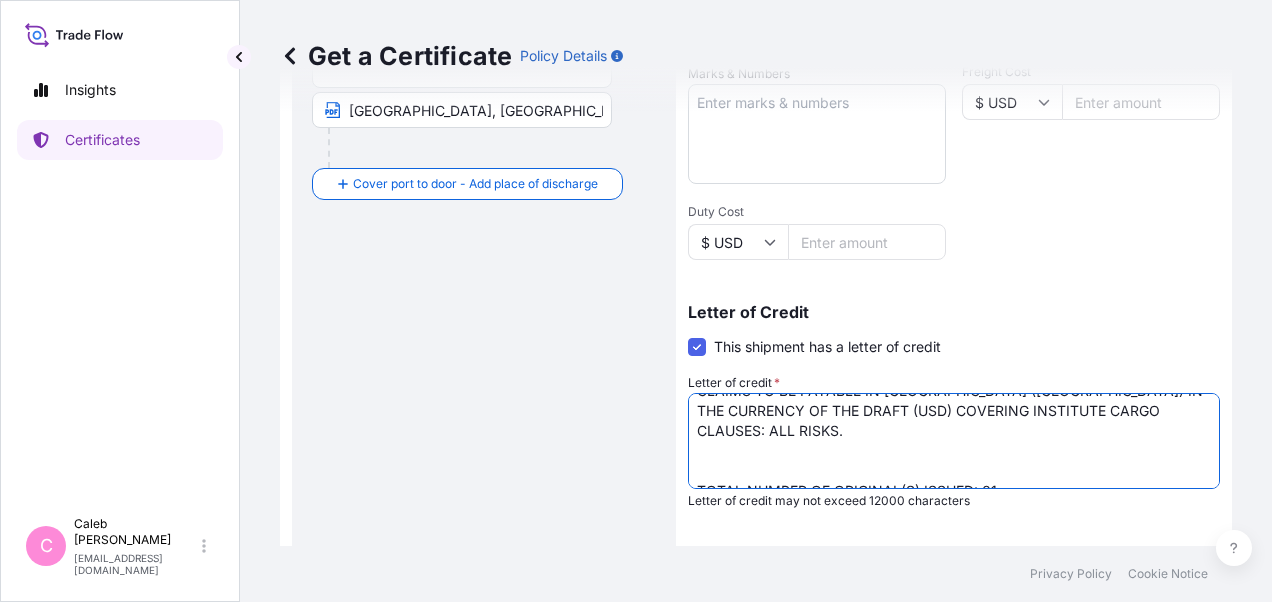scroll, scrollTop: 101, scrollLeft: 0, axis: vertical 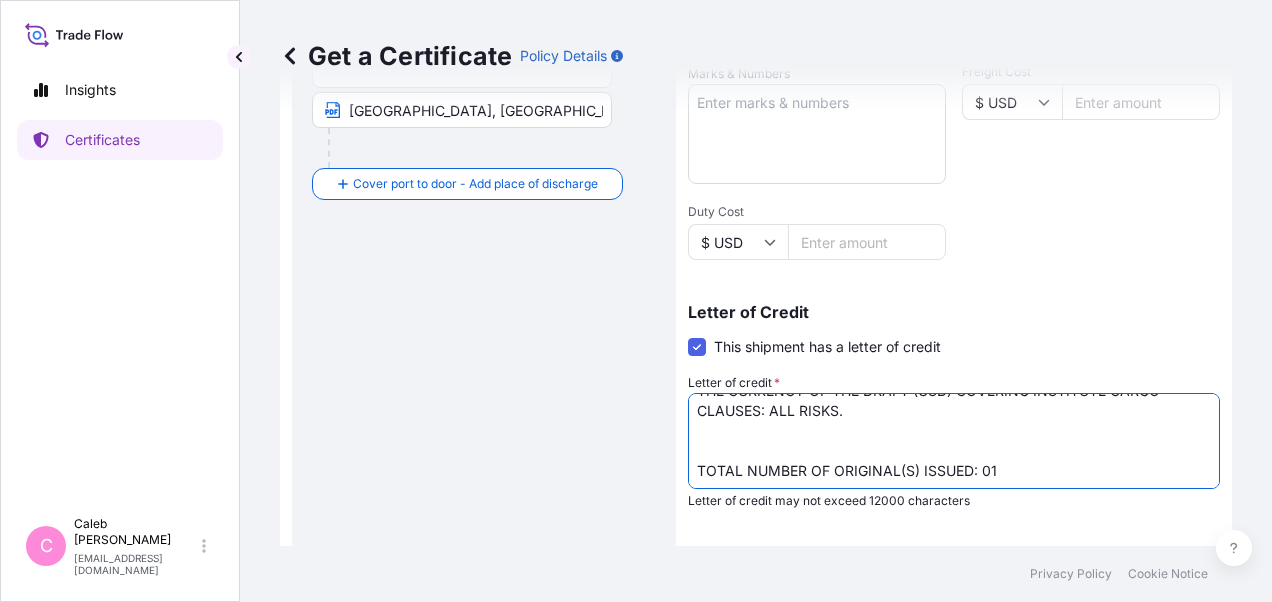 click on "LC NUMBER: 014STSY535289
COVERING ICC (A). CLAIMS, IF ANY, ARE PAYABLE TO PT. BANK CENTRAL ASIA ON APPLICANT'S (GALAXY PACKINDO, CV.) BEHALF IN [GEOGRAPHIC_DATA].
TOTAL NUMBER OF ORIGINAL(S) ISSUED: 01" at bounding box center (954, 441) 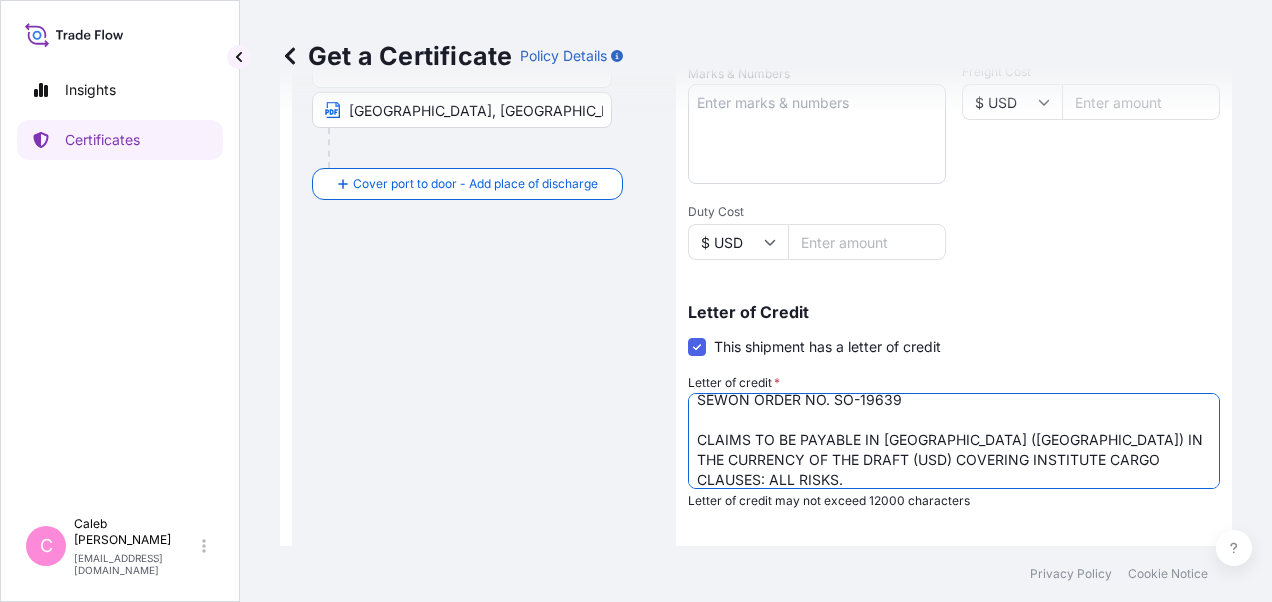 scroll, scrollTop: 29, scrollLeft: 0, axis: vertical 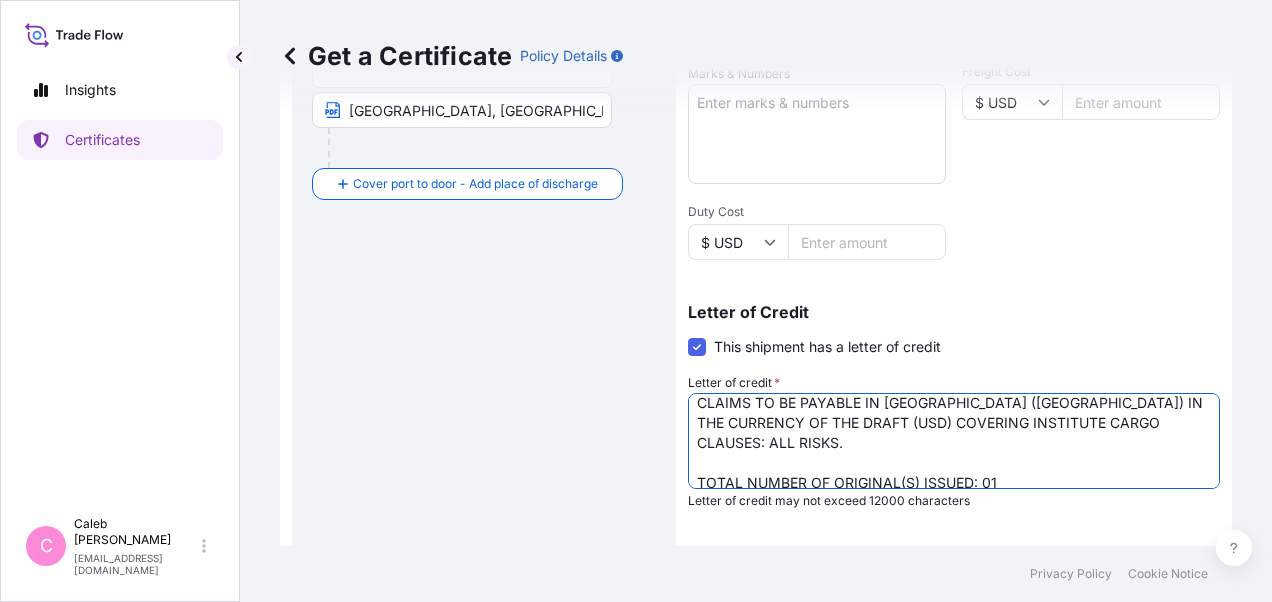 click on "LC NUMBER: 014STSY535289
COVERING ICC (A). CLAIMS, IF ANY, ARE PAYABLE TO PT. BANK CENTRAL ASIA ON APPLICANT'S (GALAXY PACKINDO, CV.) BEHALF IN [GEOGRAPHIC_DATA].
TOTAL NUMBER OF ORIGINAL(S) ISSUED: 01" at bounding box center [954, 441] 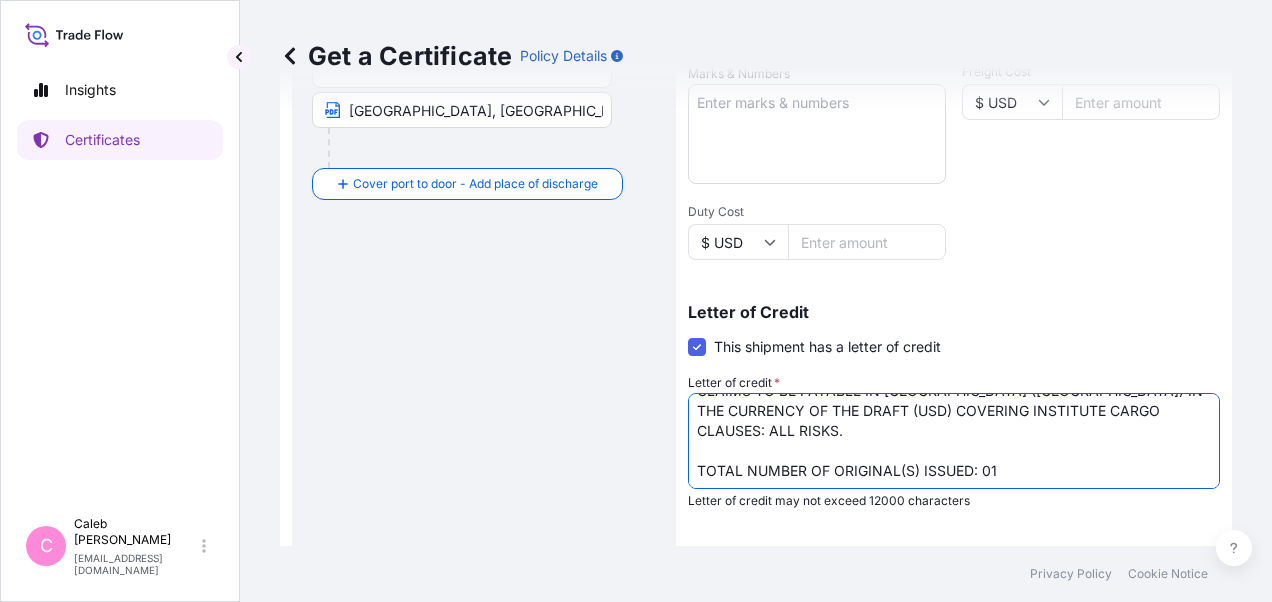 click on "LC NUMBER: 014STSY535289
COVERING ICC (A). CLAIMS, IF ANY, ARE PAYABLE TO PT. BANK CENTRAL ASIA ON APPLICANT'S (GALAXY PACKINDO, CV.) BEHALF IN [GEOGRAPHIC_DATA].
TOTAL NUMBER OF ORIGINAL(S) ISSUED: 01" at bounding box center [954, 441] 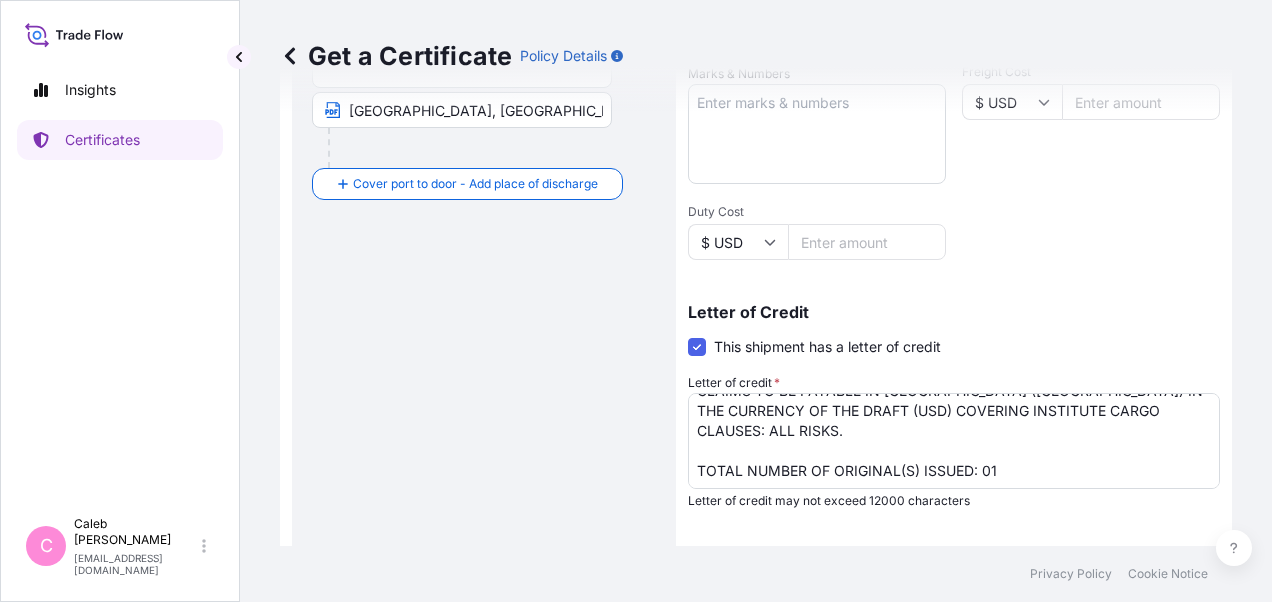click on "Route Details Reset Route Details   Cover door to port - Add loading place Place of loading Road / [GEOGRAPHIC_DATA] / Inland Origin * [GEOGRAPHIC_DATA] - [GEOGRAPHIC_DATA], [GEOGRAPHIC_DATA] [GEOGRAPHIC_DATA] Main transport mode [GEOGRAPHIC_DATA] Destination * [GEOGRAPHIC_DATA], [GEOGRAPHIC_DATA] [GEOGRAPHIC_DATA], [GEOGRAPHIC_DATA] Cover port to door - Add place of discharge Road / [GEOGRAPHIC_DATA] / Inland Place of Discharge" at bounding box center (484, 204) 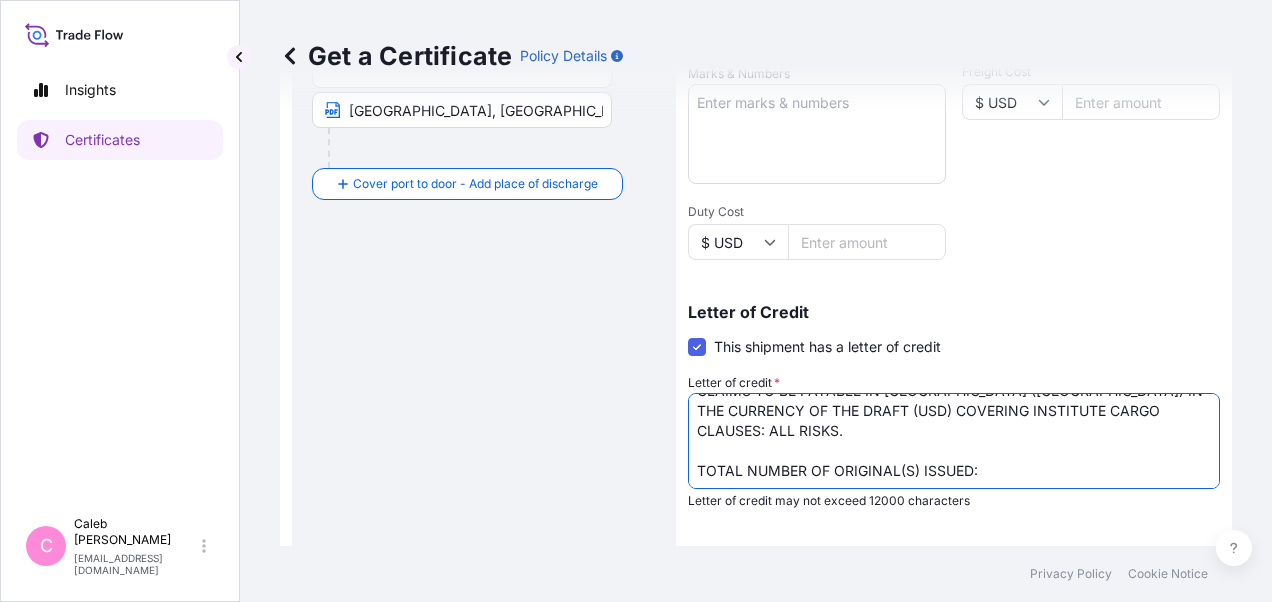 paste on "02 (1 ORIGINAL + 1 DUPLICATE )" 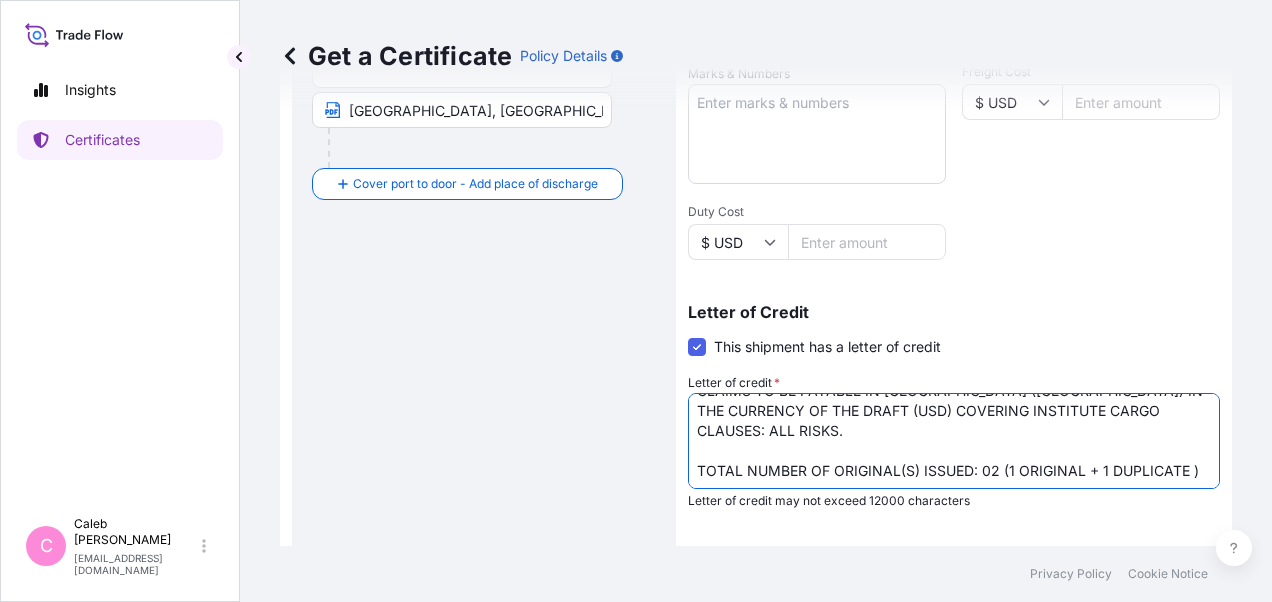 scroll, scrollTop: 91, scrollLeft: 0, axis: vertical 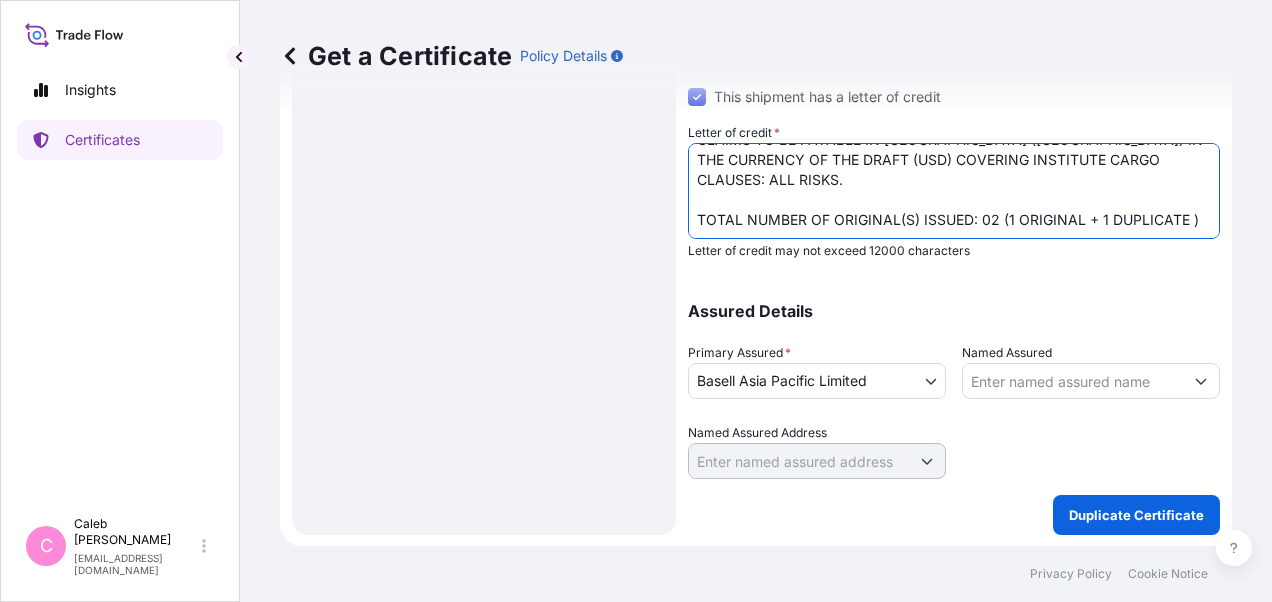 type on "LC NUMBER: M04562506NU00025
SEWON ORDER NO. SO-19639
CLAIMS TO BE PAYABLE IN [GEOGRAPHIC_DATA] ([GEOGRAPHIC_DATA]) IN THE CURRENCY OF THE DRAFT (USD) COVERING INSTITUTE CARGO CLAUSES: ALL RISKS.
TOTAL NUMBER OF ORIGINAL(S) ISSUED: 02 (1 ORIGINAL + 1 DUPLICATE )" 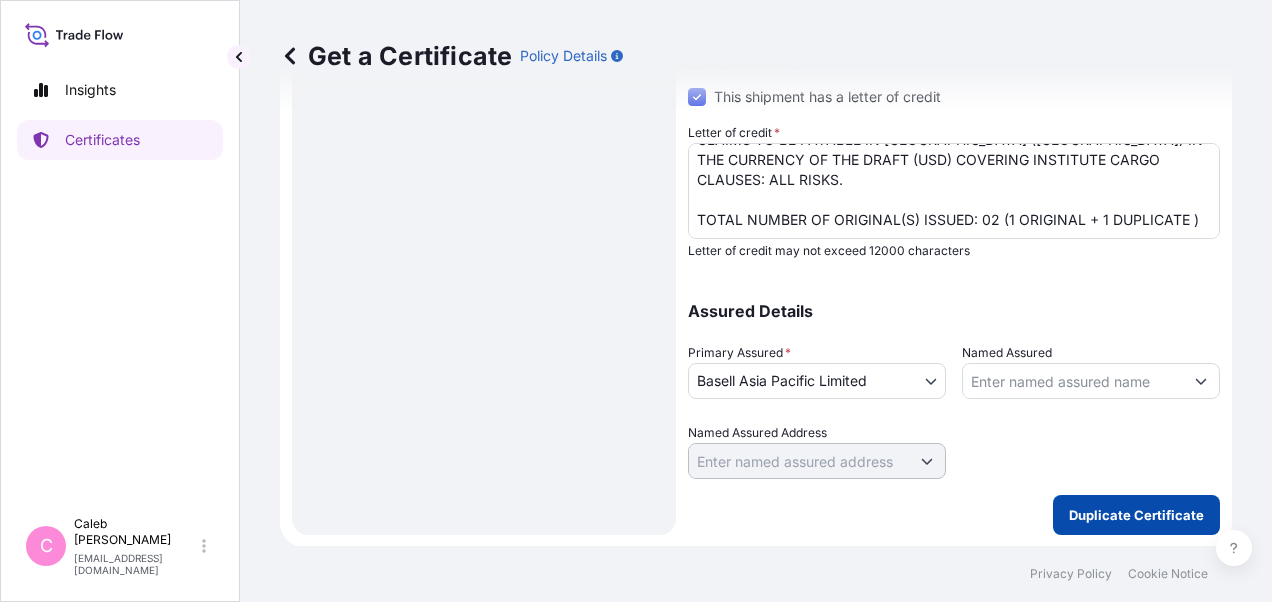 click on "Duplicate Certificate" at bounding box center (1136, 515) 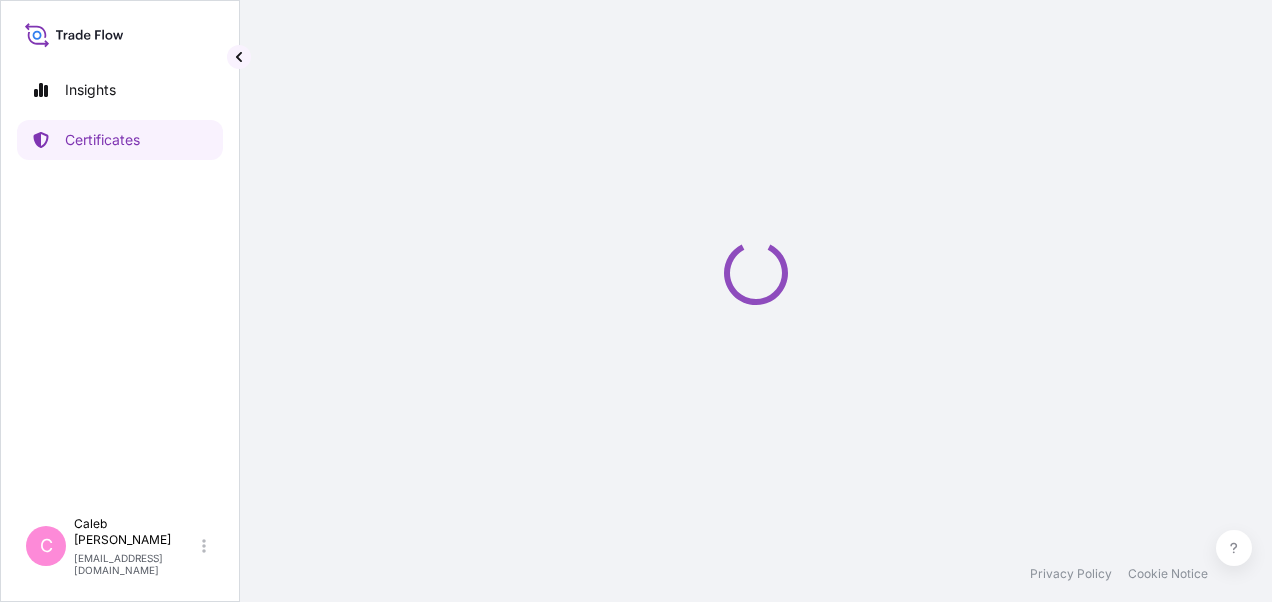 scroll, scrollTop: 0, scrollLeft: 0, axis: both 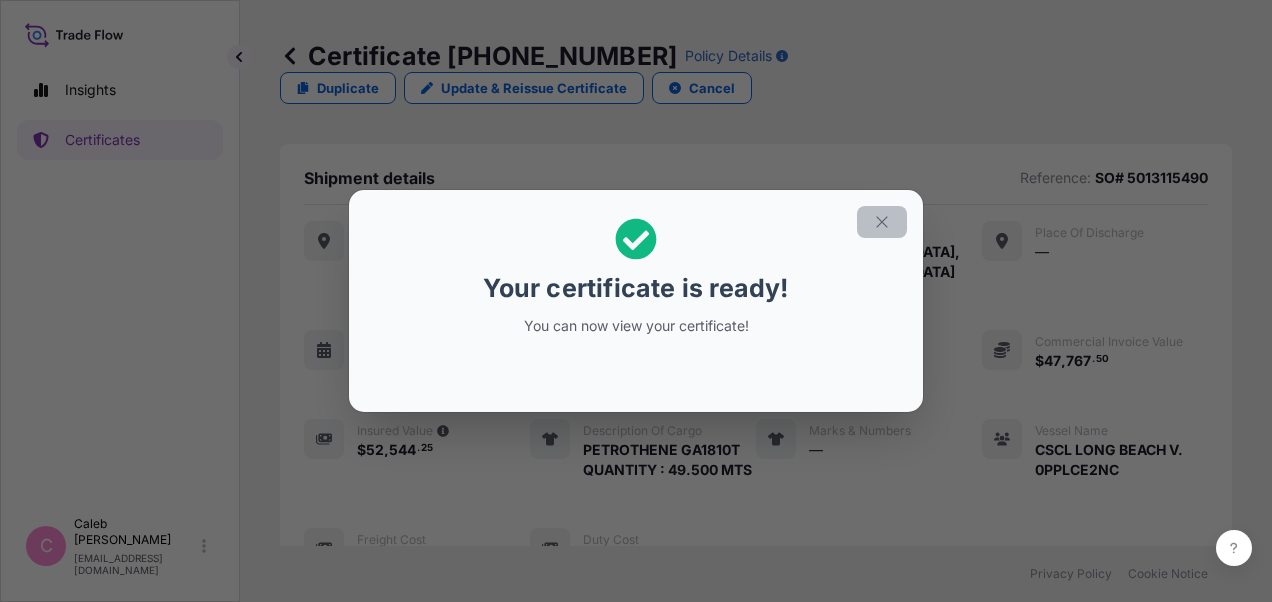 click 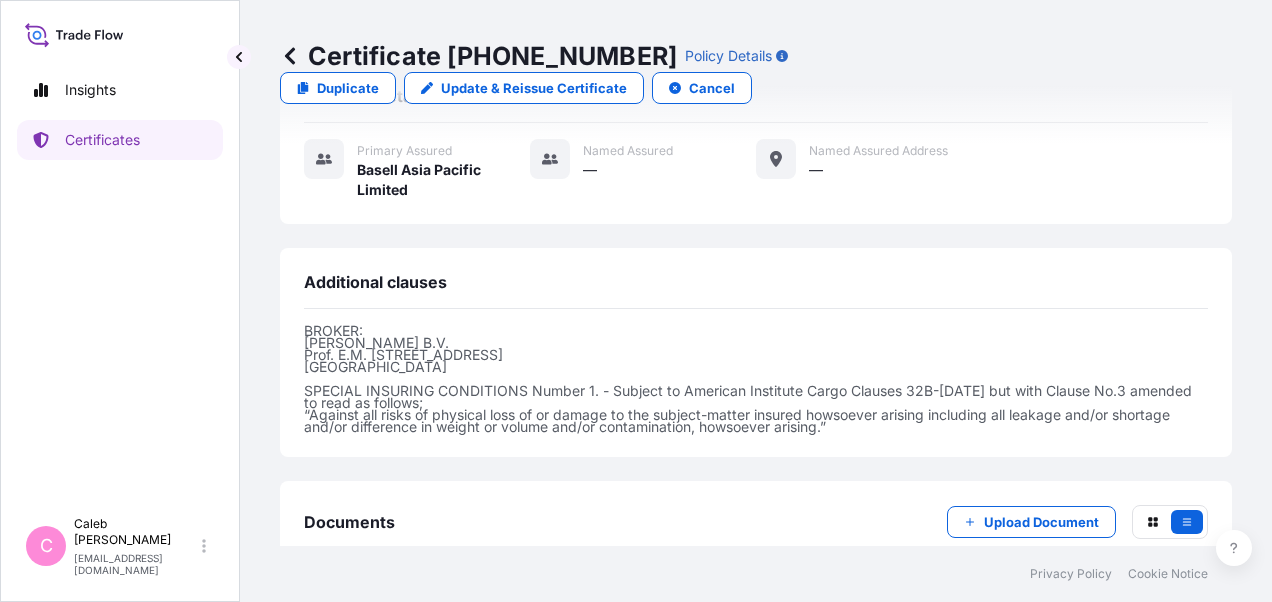 scroll, scrollTop: 874, scrollLeft: 0, axis: vertical 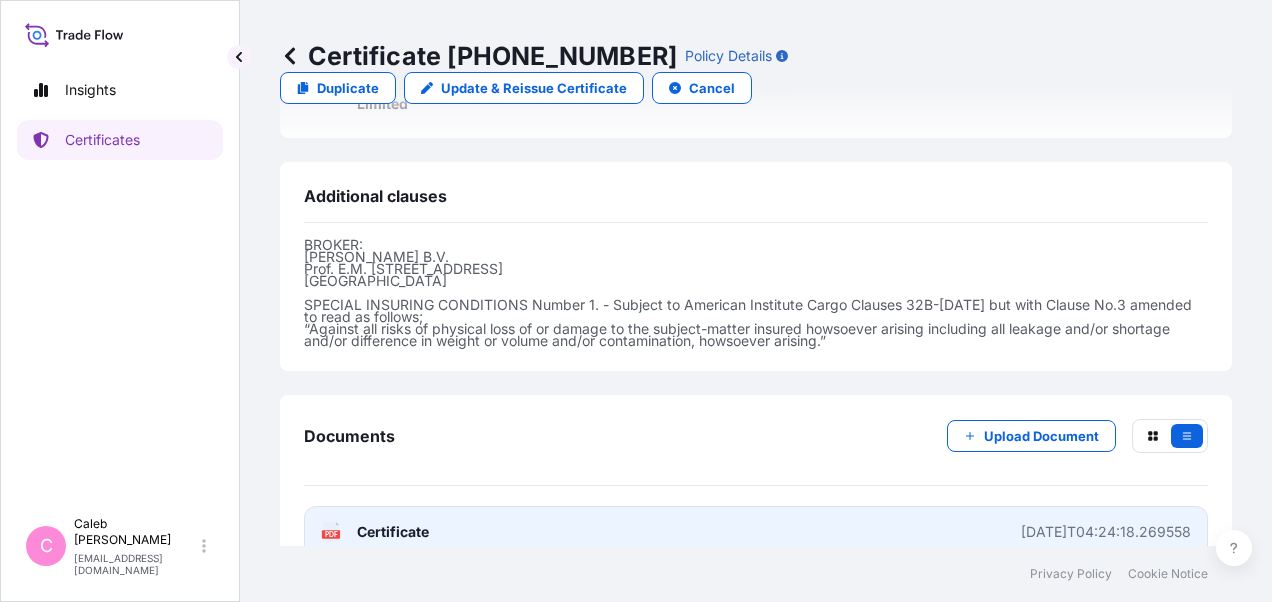 click on "Certificate" at bounding box center (393, 532) 